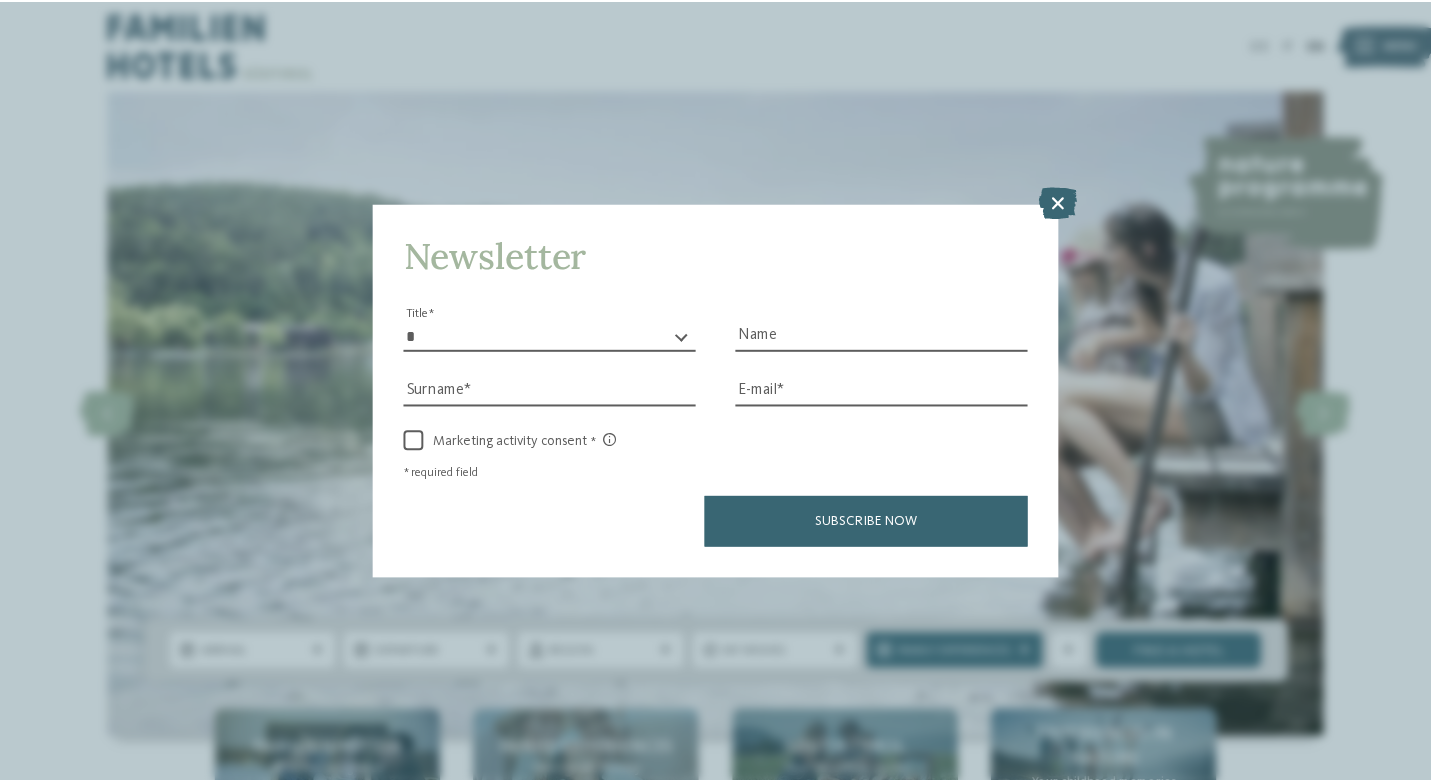 scroll, scrollTop: 0, scrollLeft: 0, axis: both 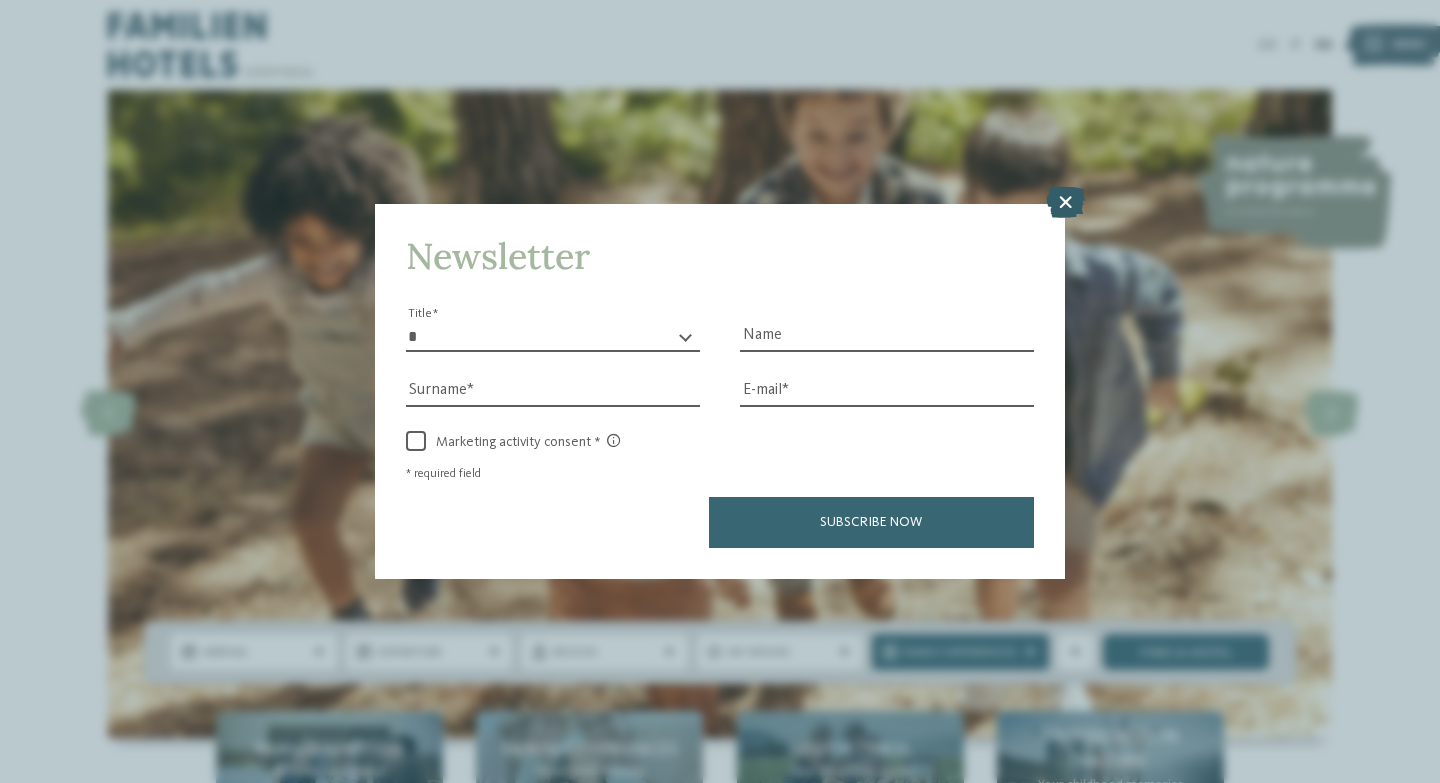 click at bounding box center [1065, 202] 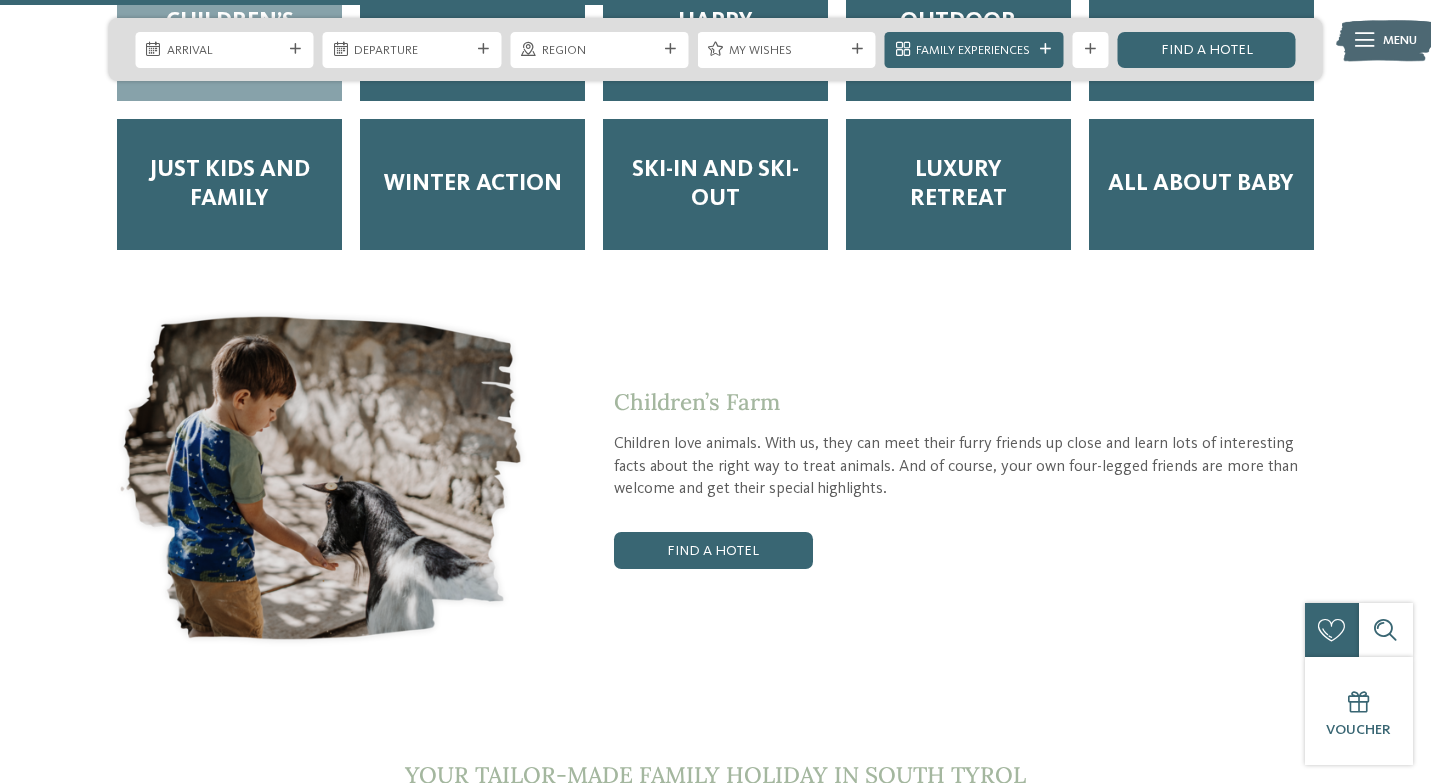scroll, scrollTop: 3032, scrollLeft: 0, axis: vertical 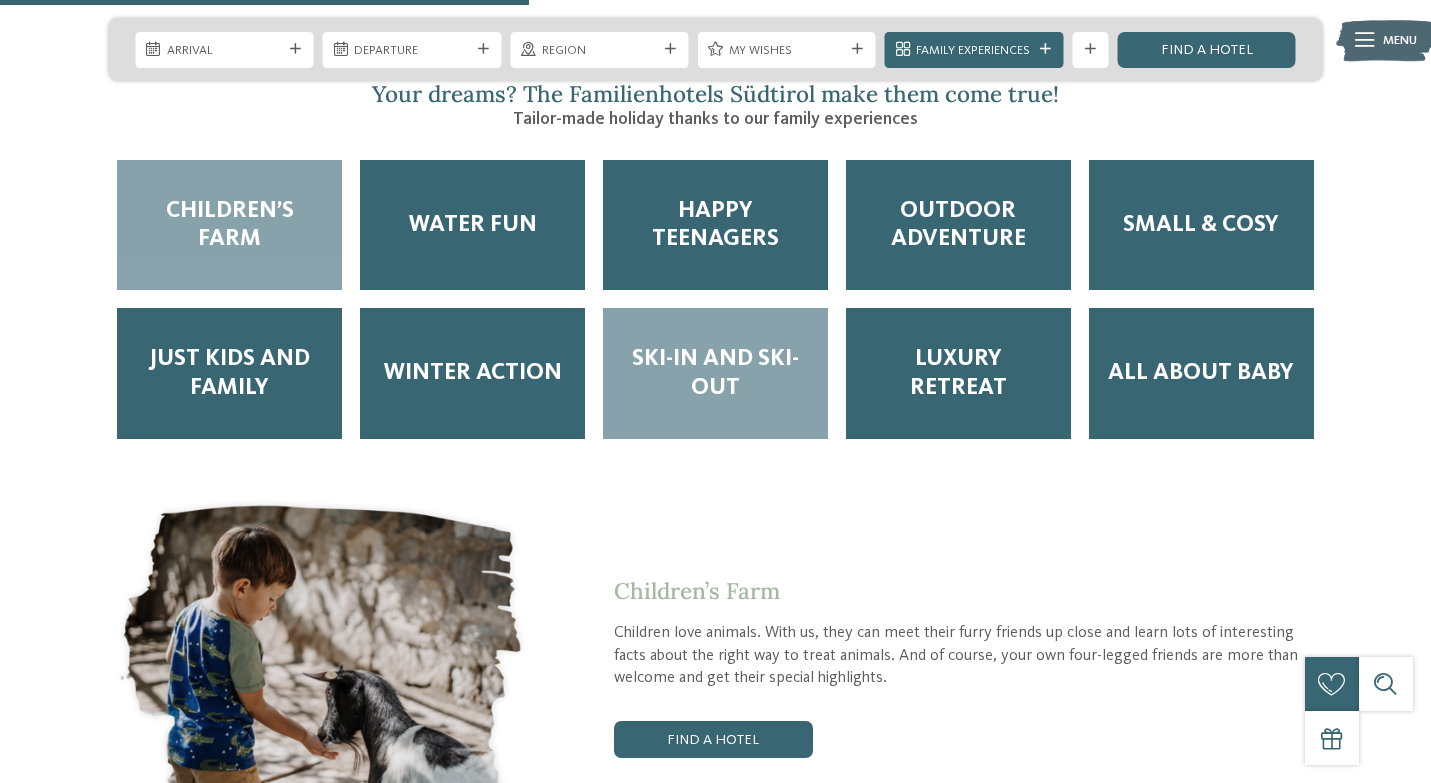 click on "Ski-in and Ski-out" at bounding box center [715, 373] 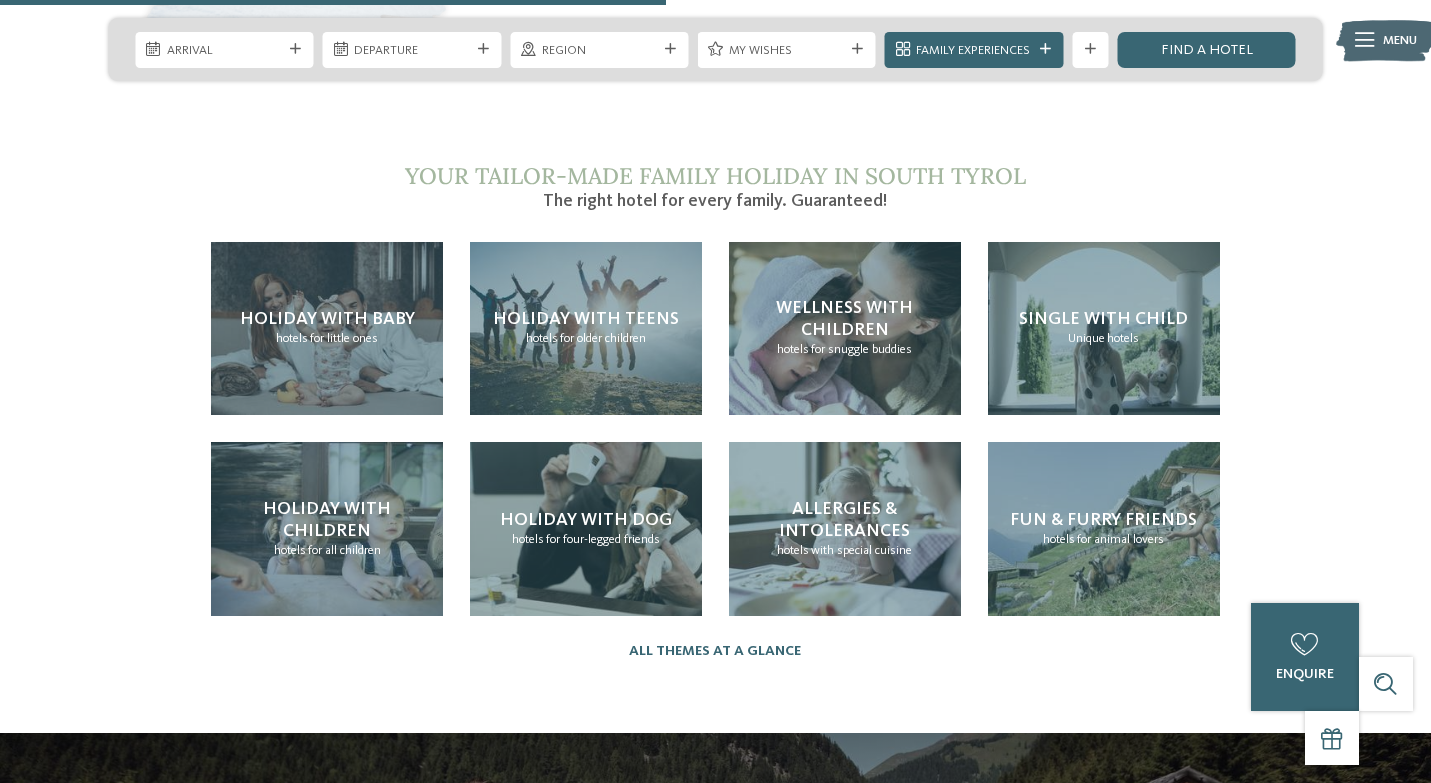 scroll, scrollTop: 3822, scrollLeft: 0, axis: vertical 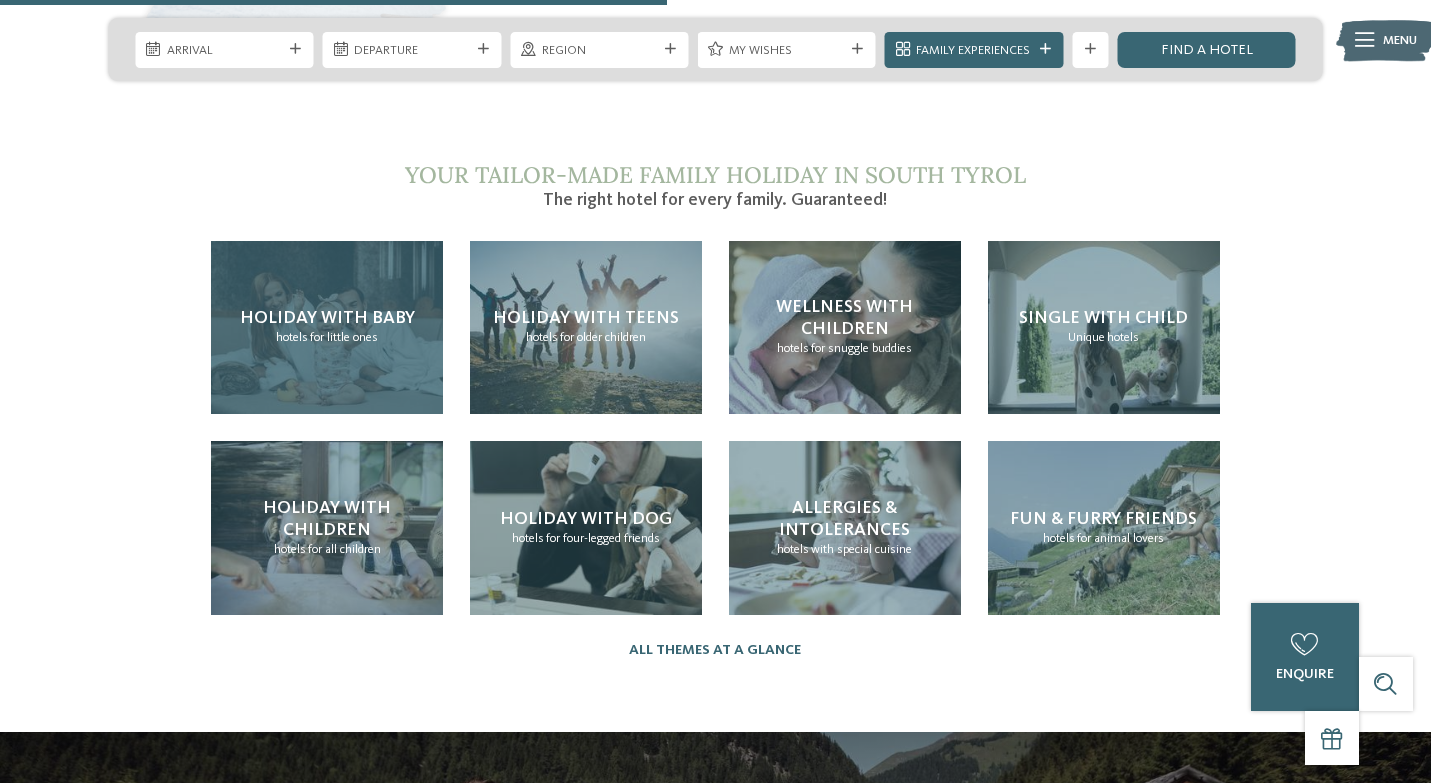 click on "hotels    for little ones" at bounding box center [327, 338] 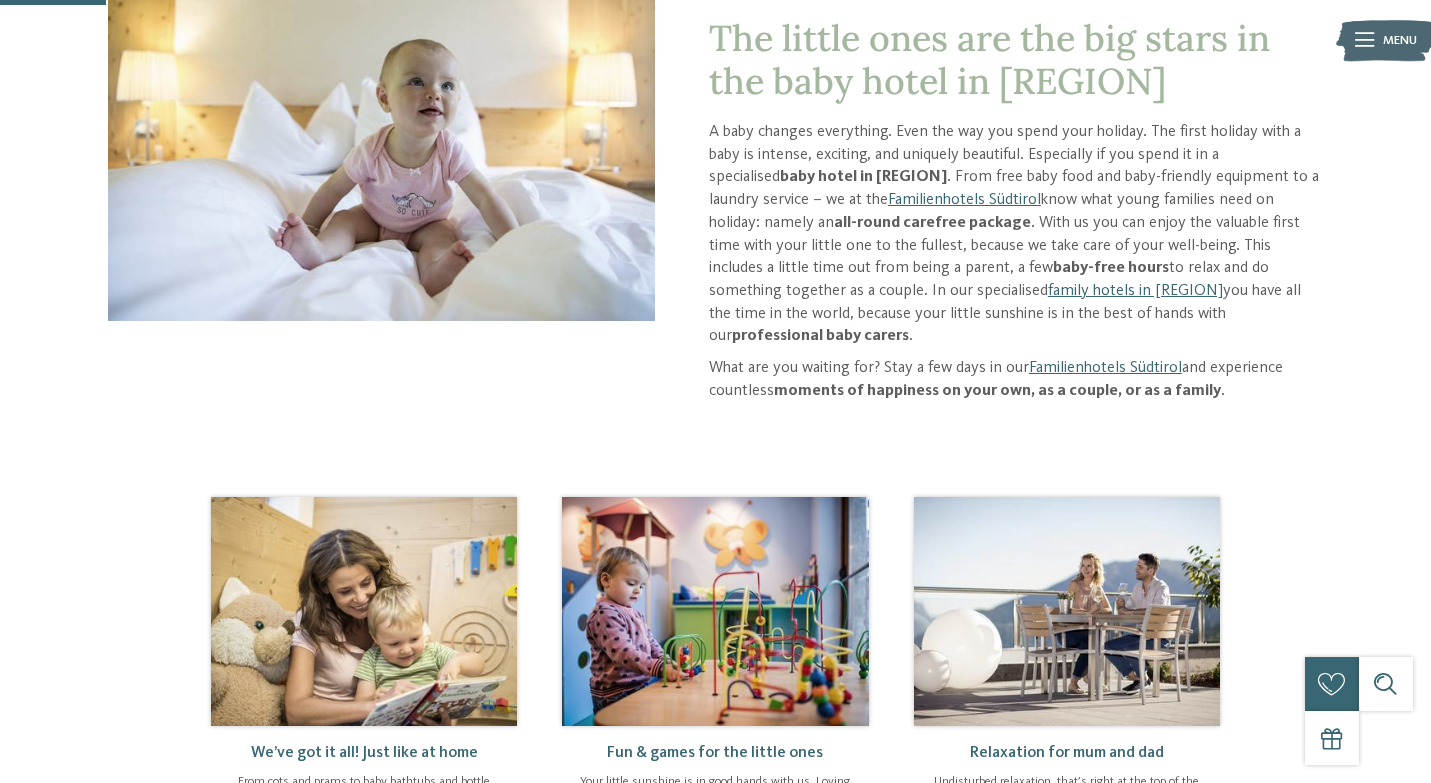 scroll, scrollTop: 607, scrollLeft: 0, axis: vertical 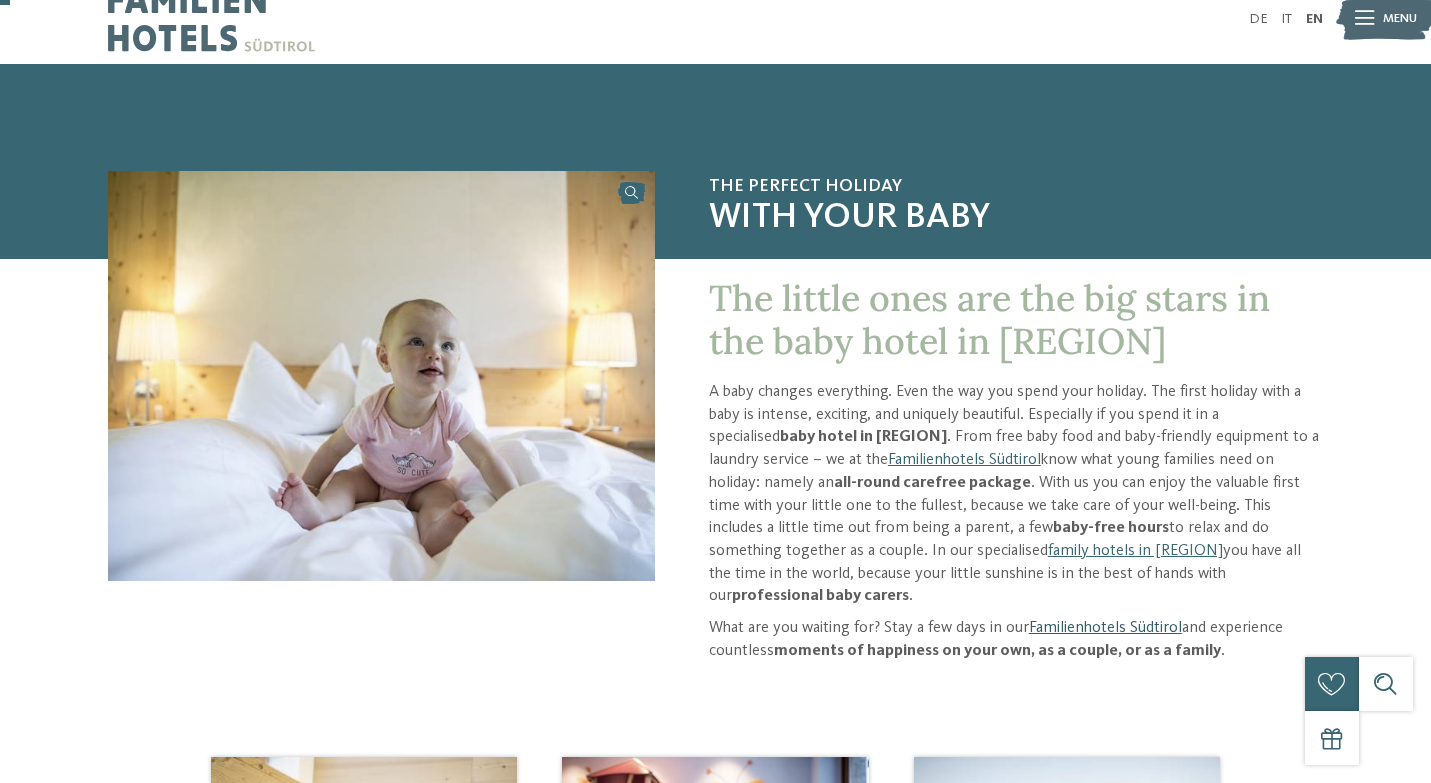 click on "Familienhotels Südtirol" at bounding box center (1105, 628) 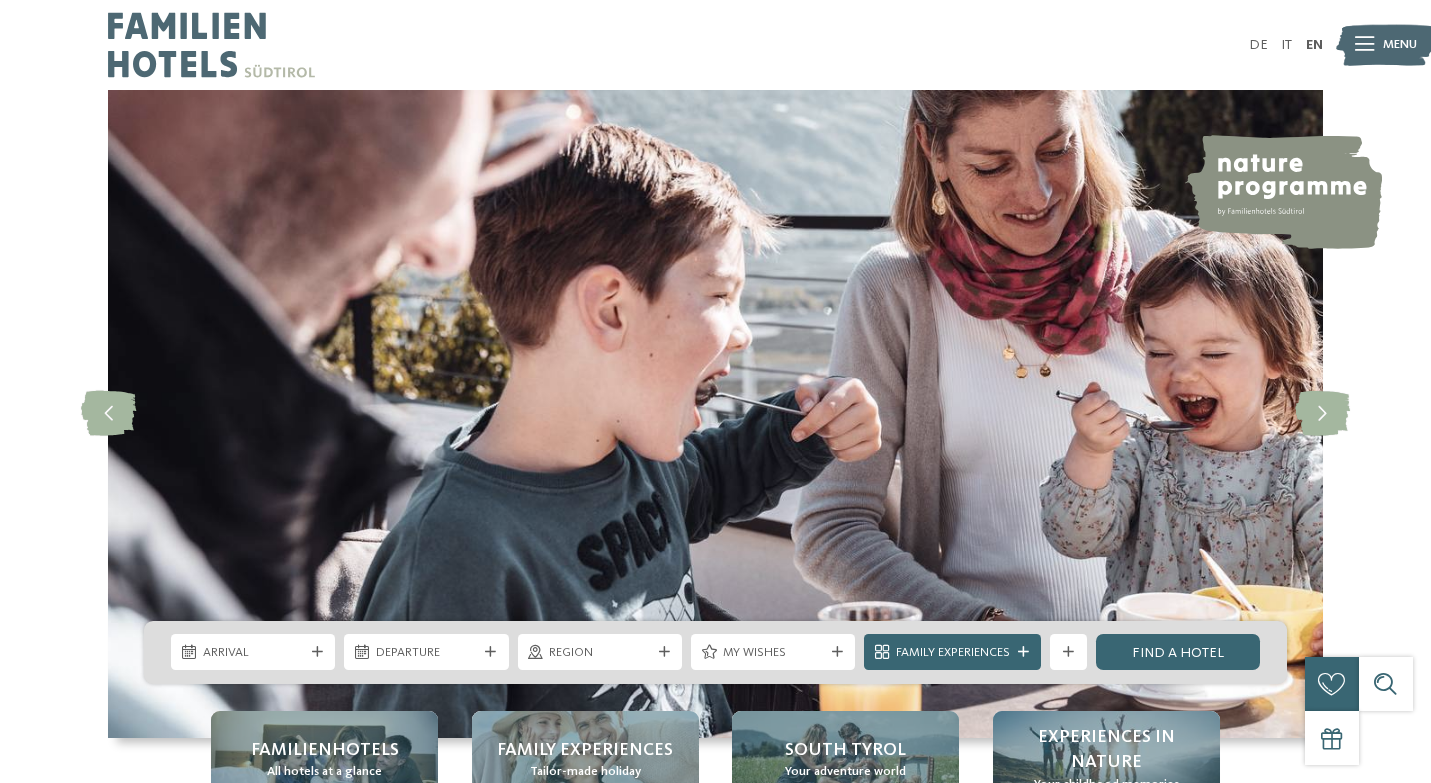 scroll, scrollTop: 0, scrollLeft: 0, axis: both 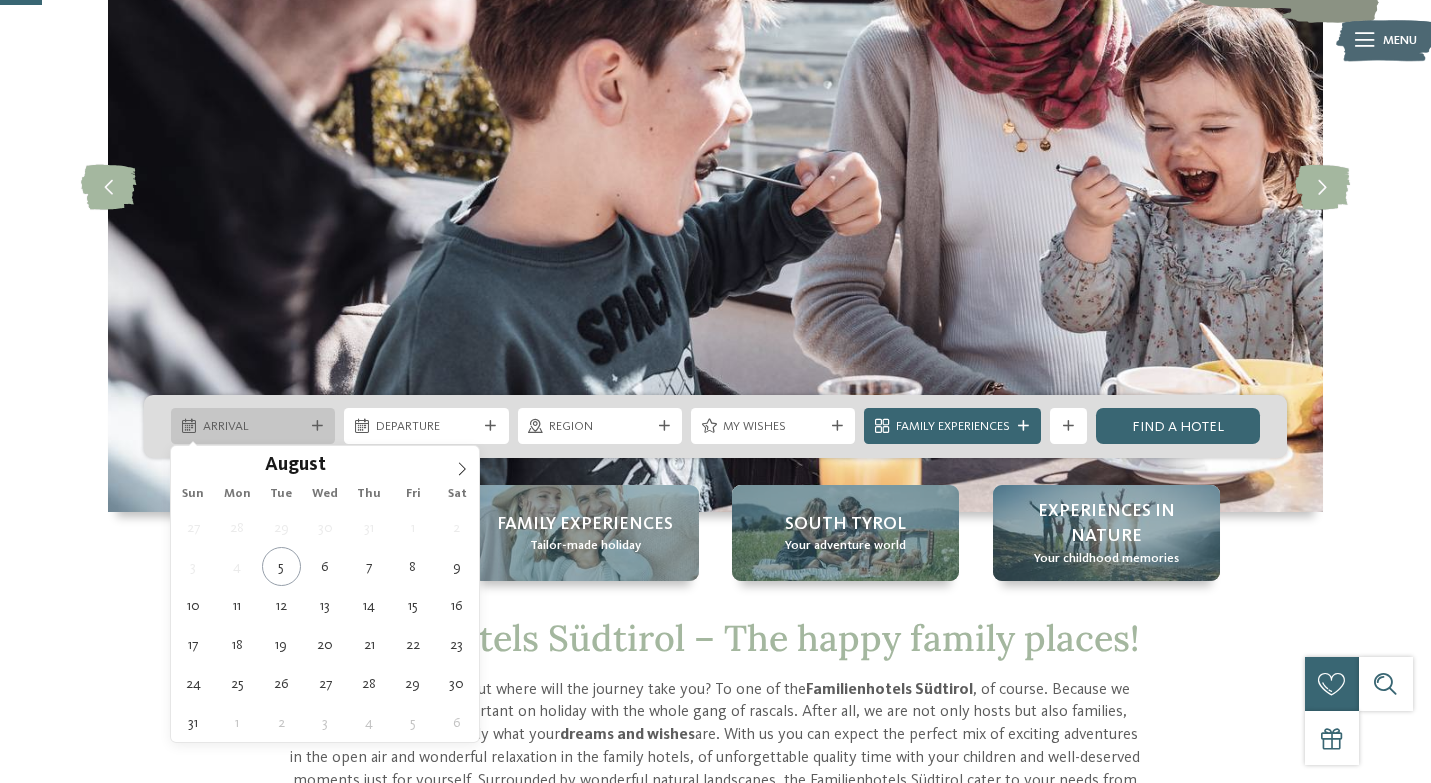 click on "Arrival" at bounding box center [253, 427] 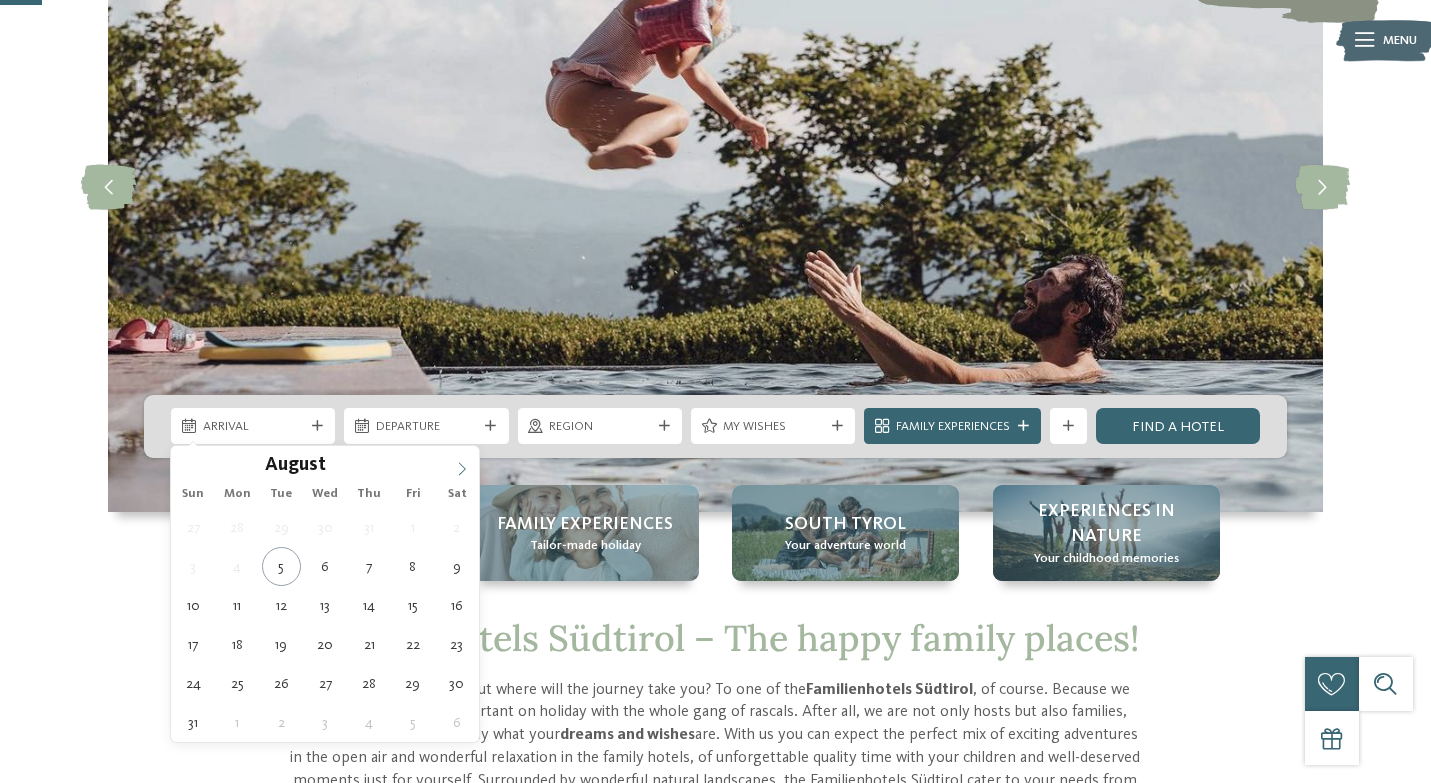 click 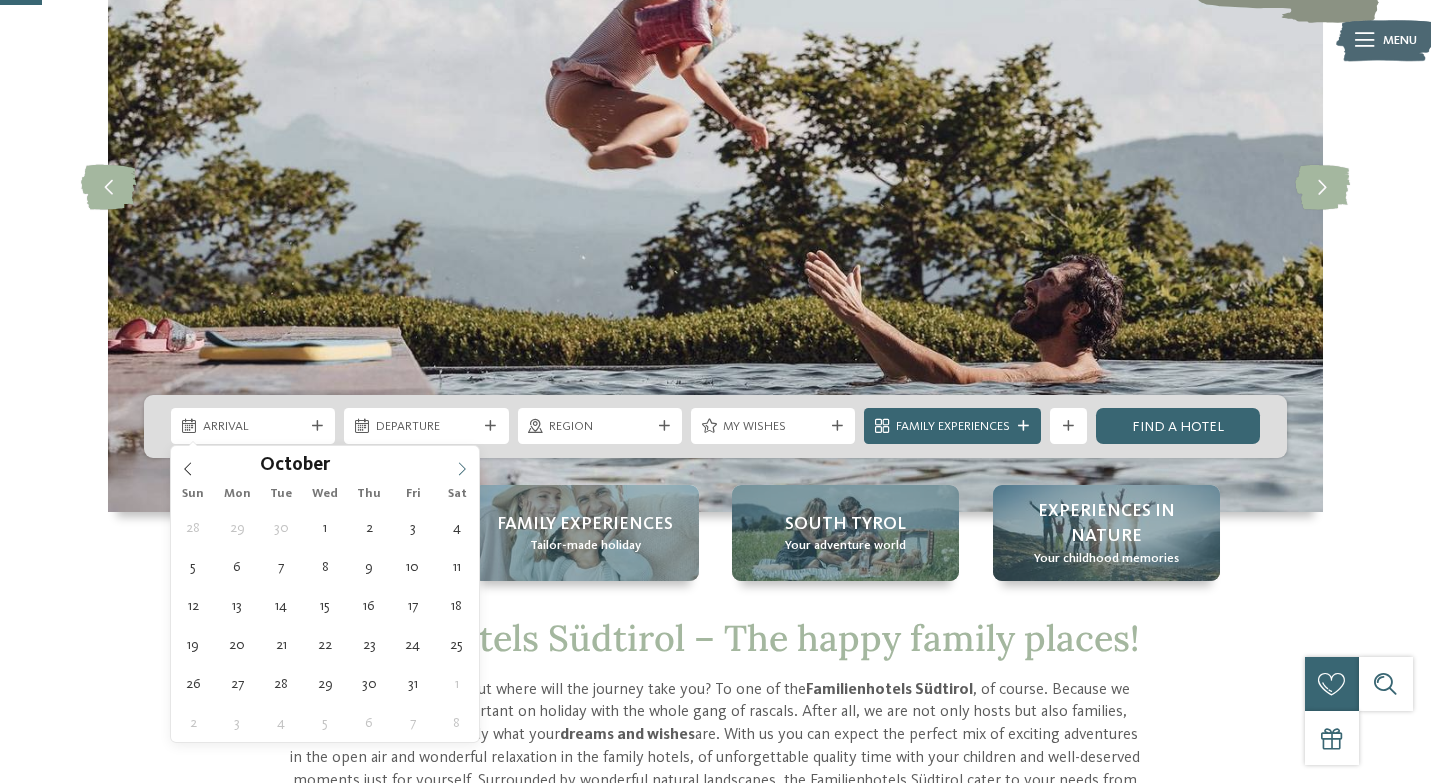 click 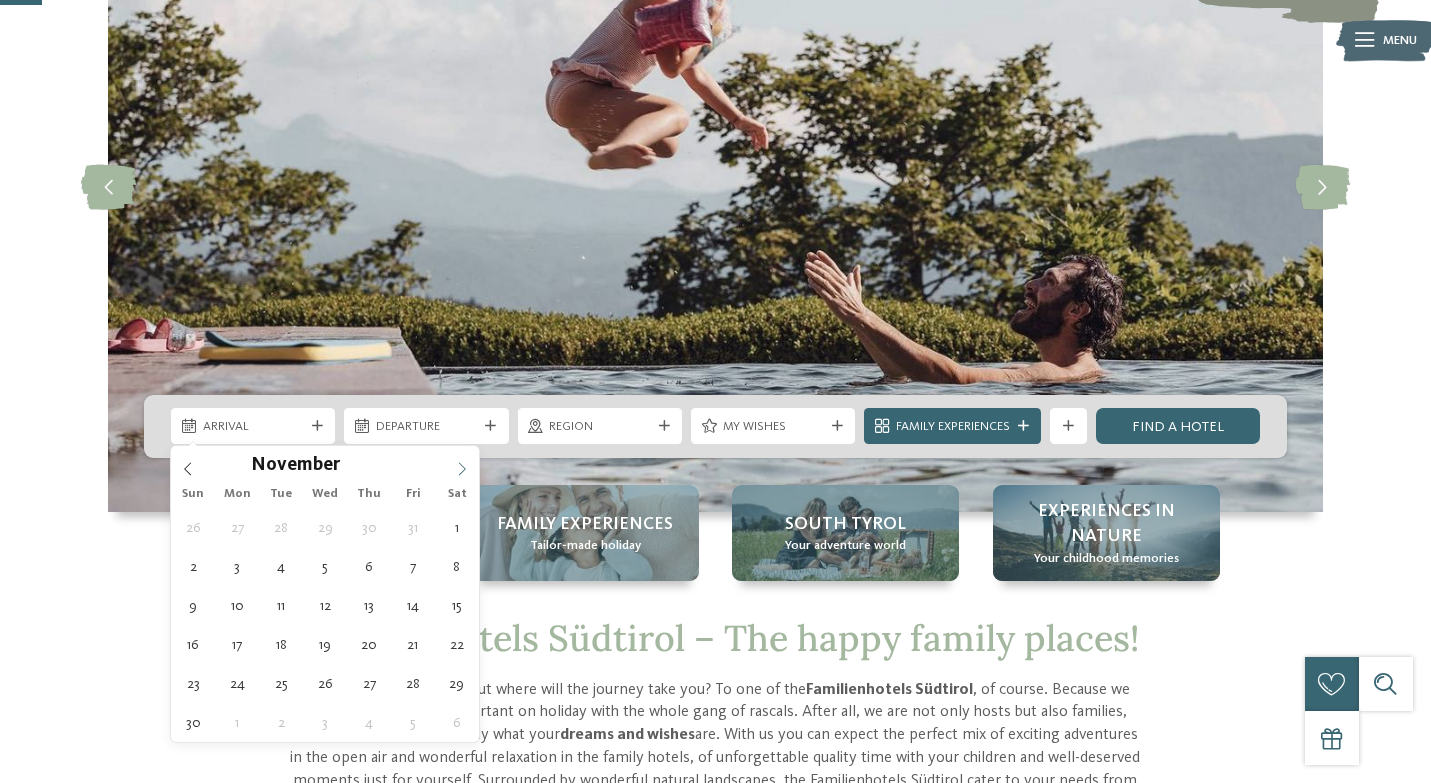 click 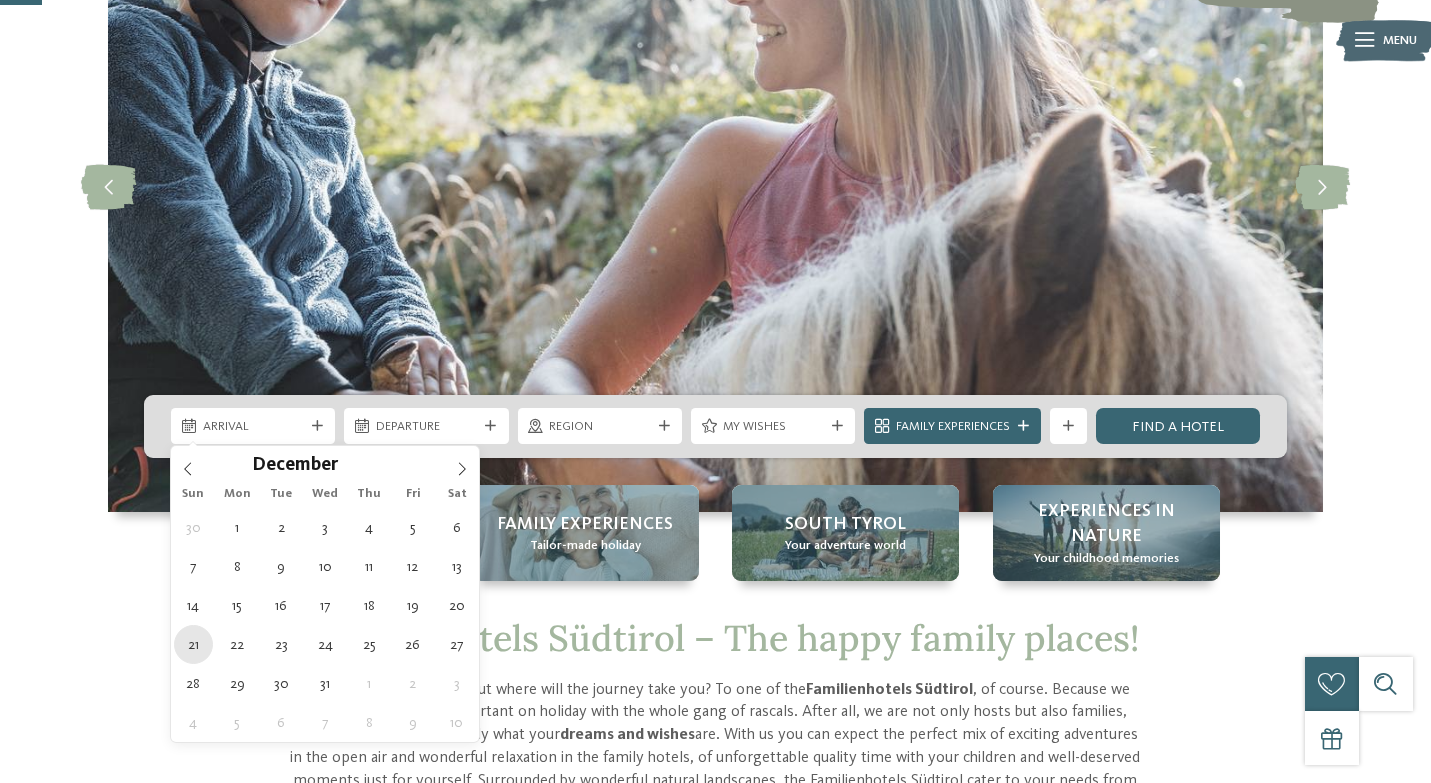 type on "21.12.2025" 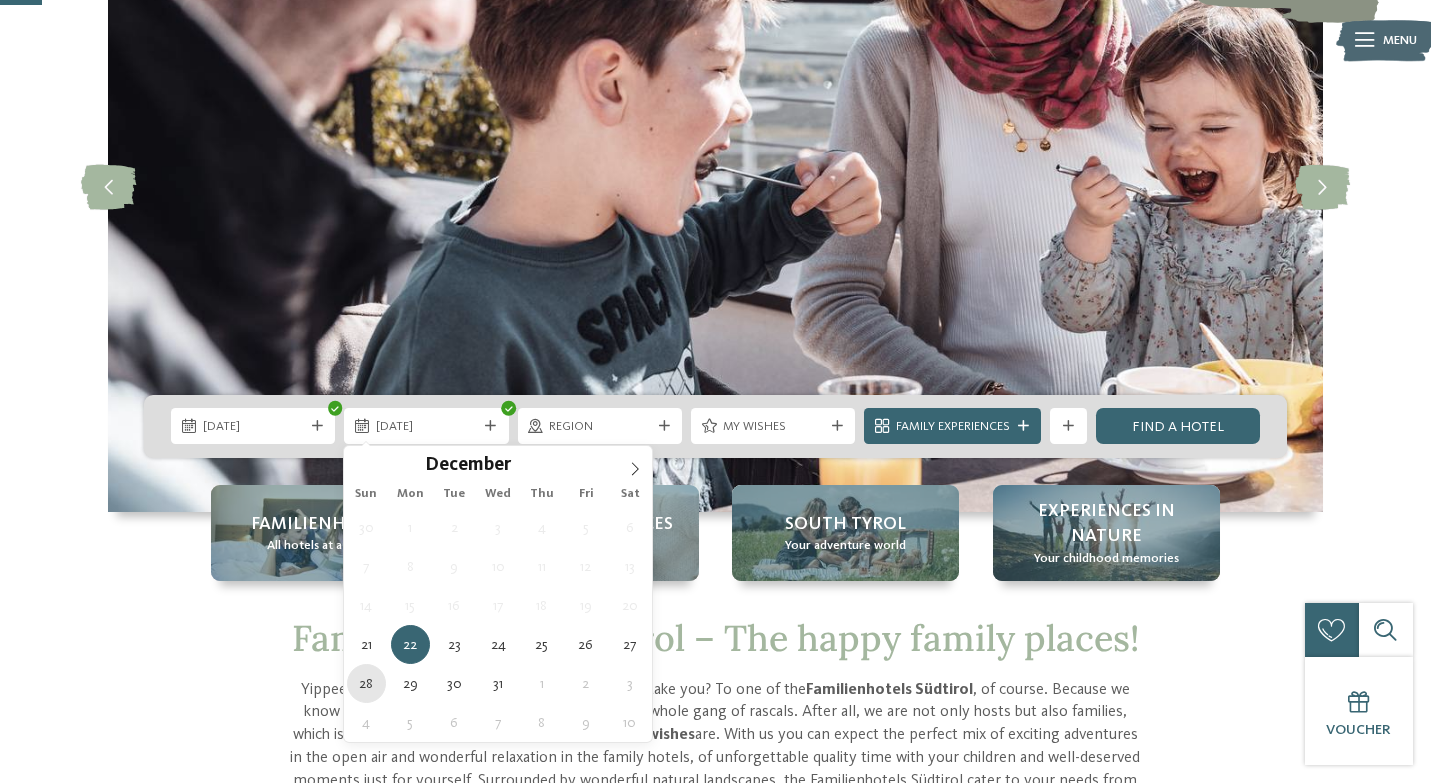 type on "28.12.2025" 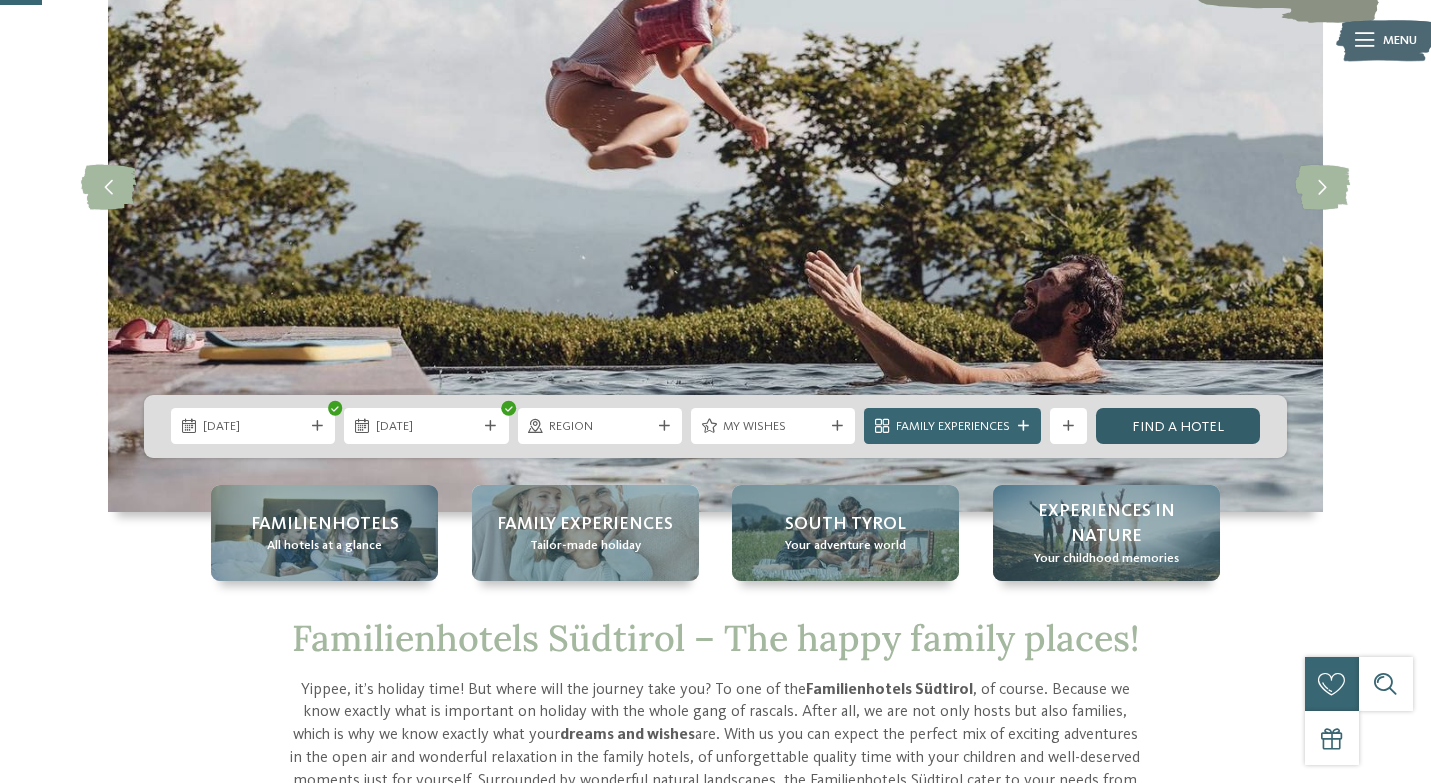 click on "Find a hotel" at bounding box center [1178, 426] 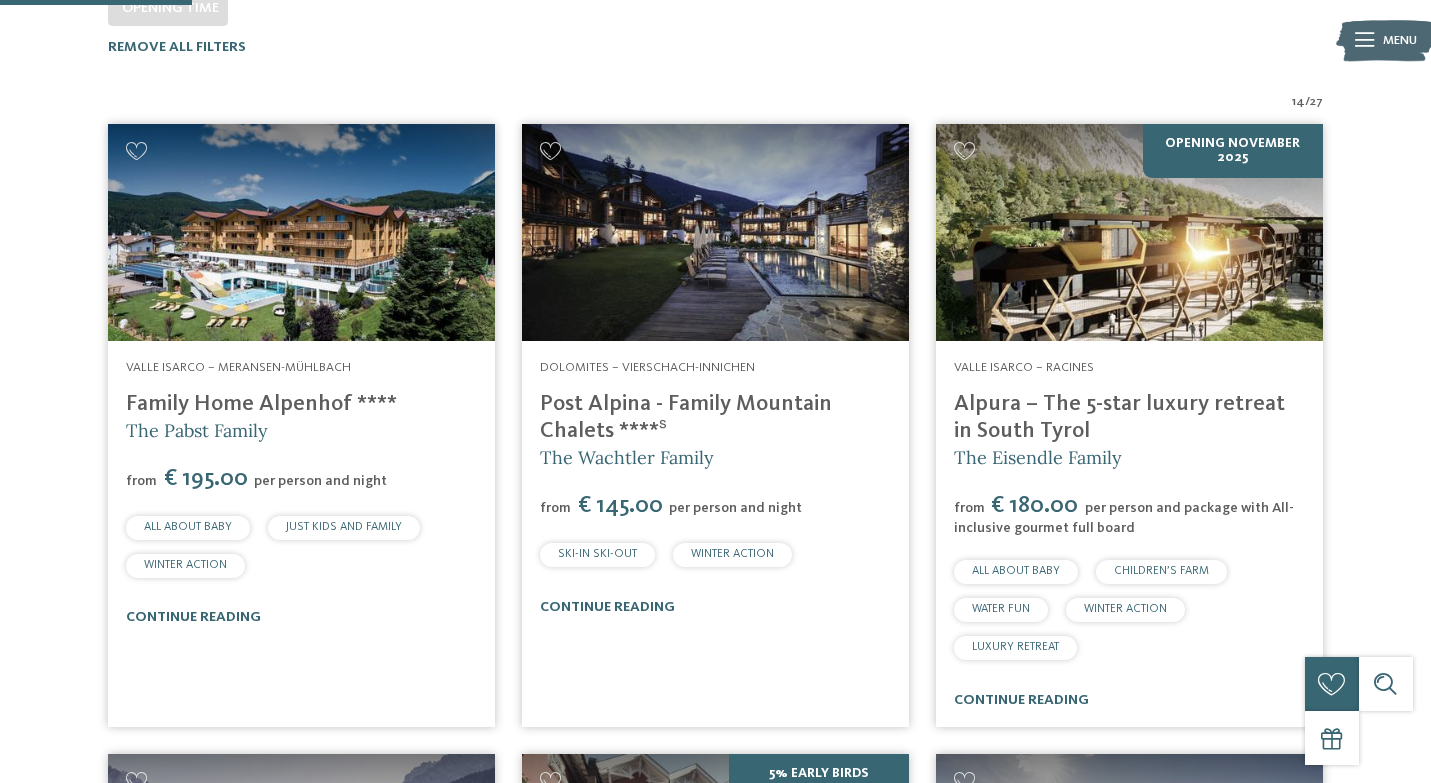 scroll, scrollTop: 0, scrollLeft: 0, axis: both 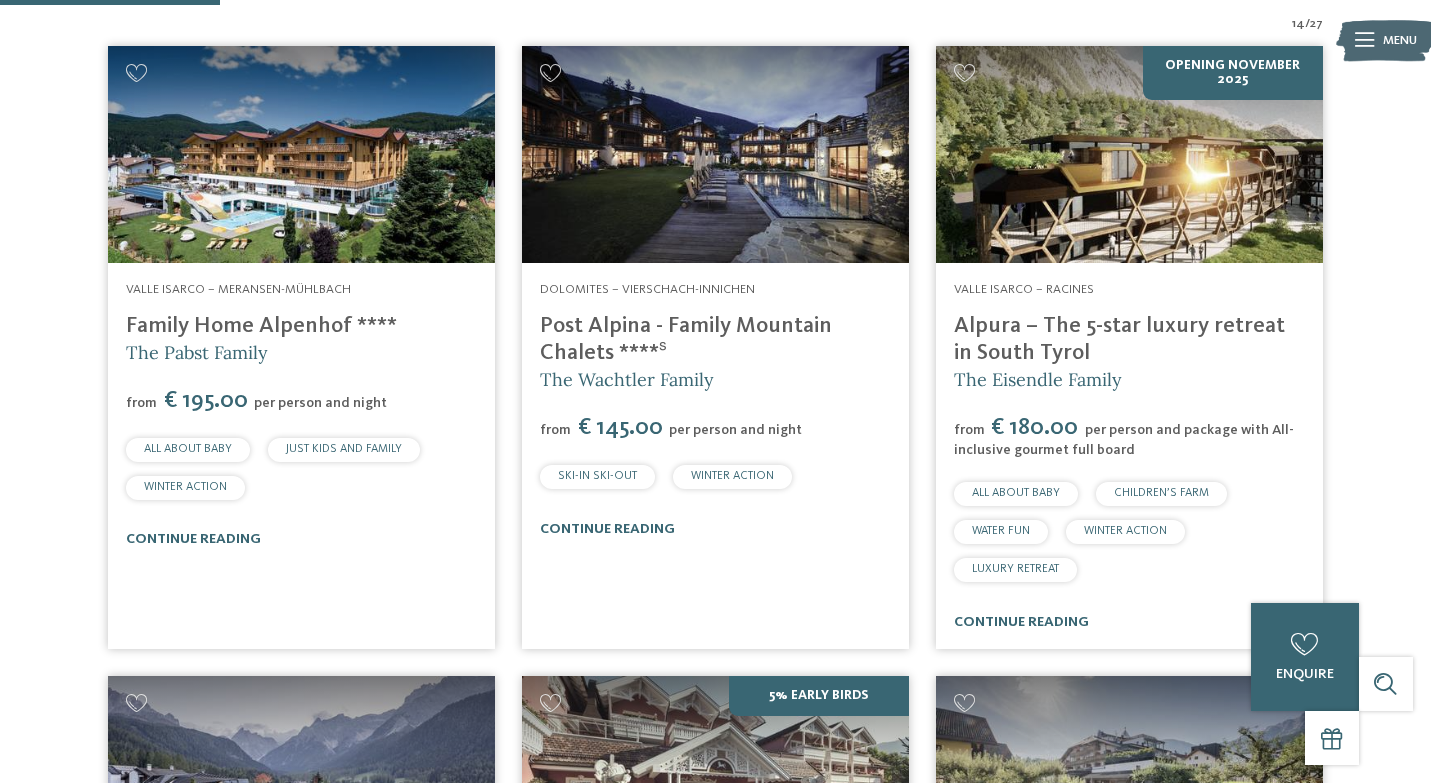 click on "Alpura – The 5-star luxury retreat in South Tyrol" at bounding box center [1119, 339] 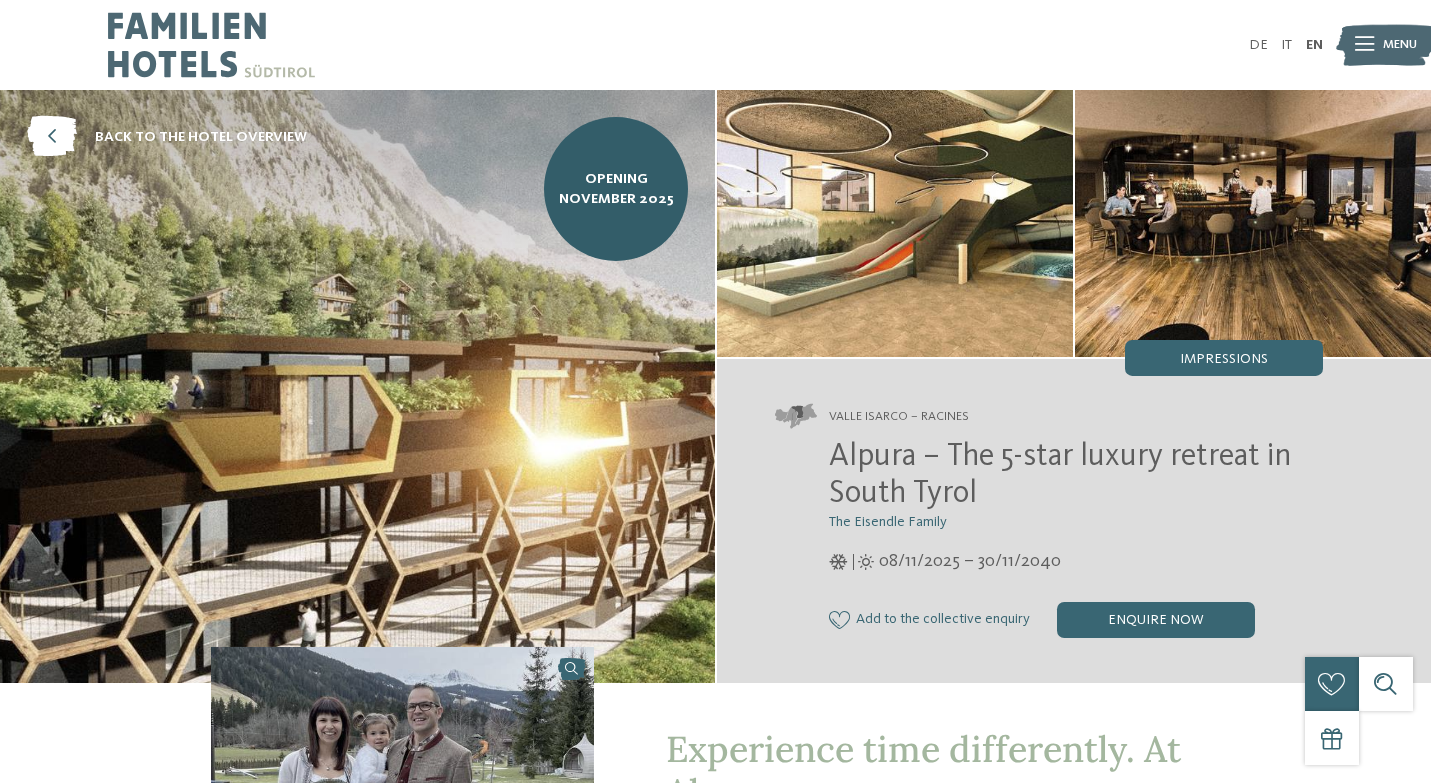 scroll, scrollTop: 300, scrollLeft: 0, axis: vertical 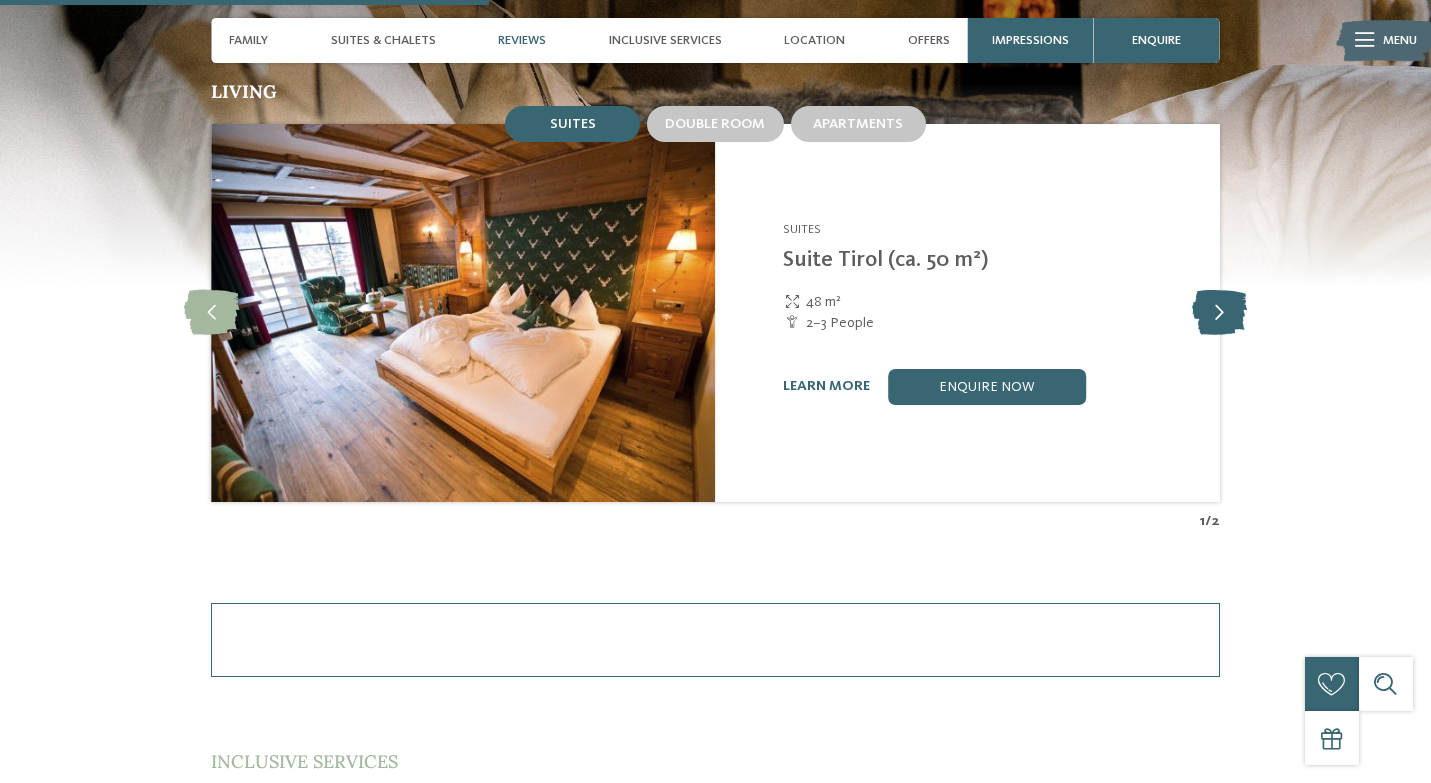 click at bounding box center (1219, 312) 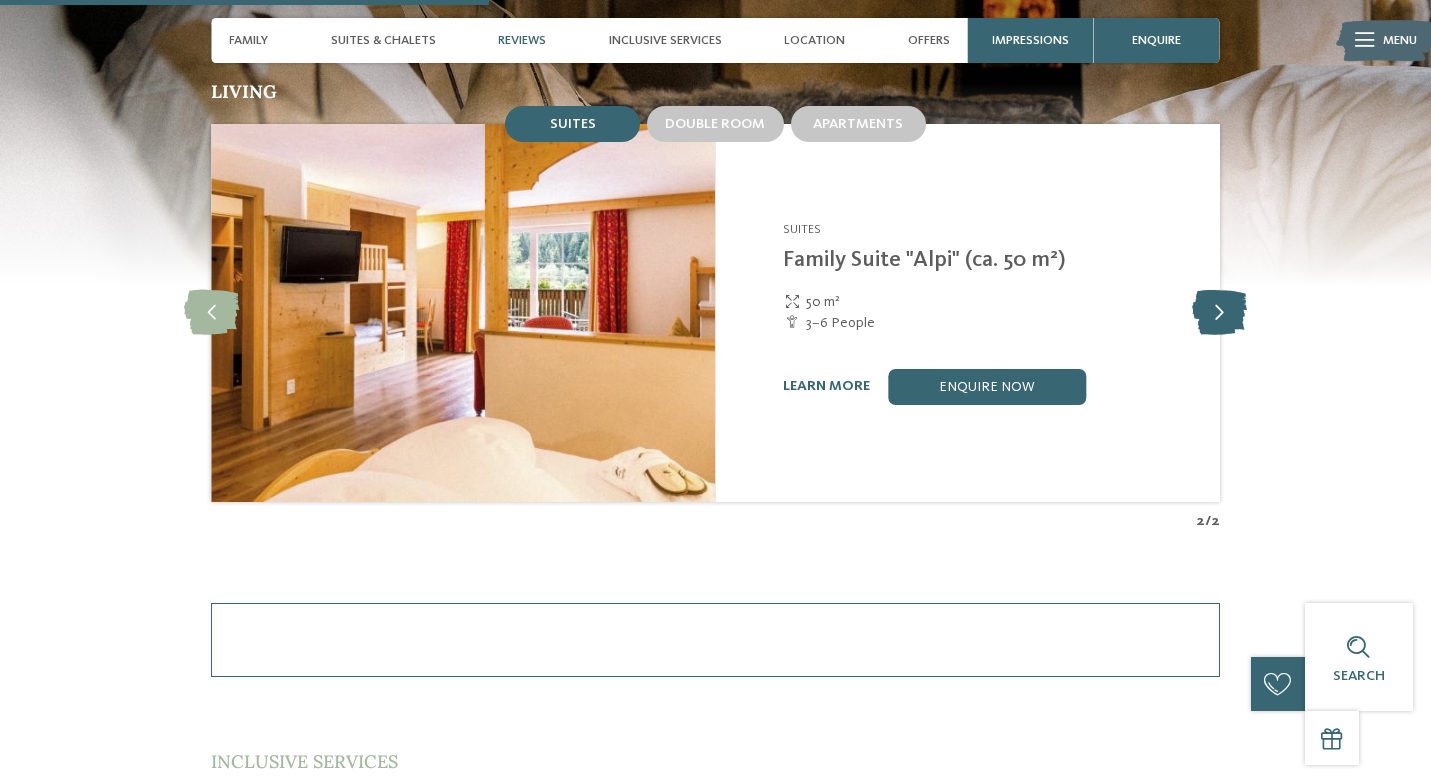 click at bounding box center (1219, 312) 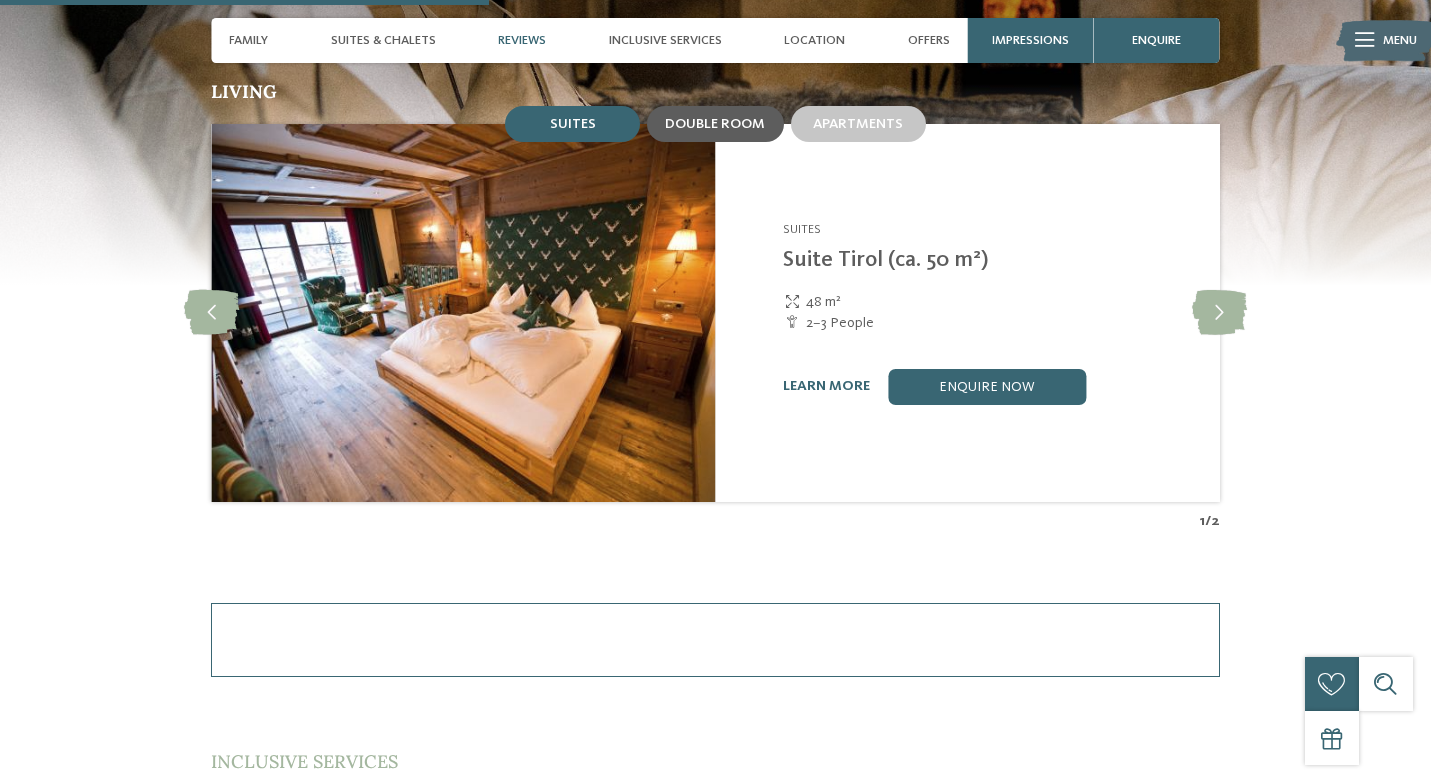 click on "Double room" at bounding box center [715, 124] 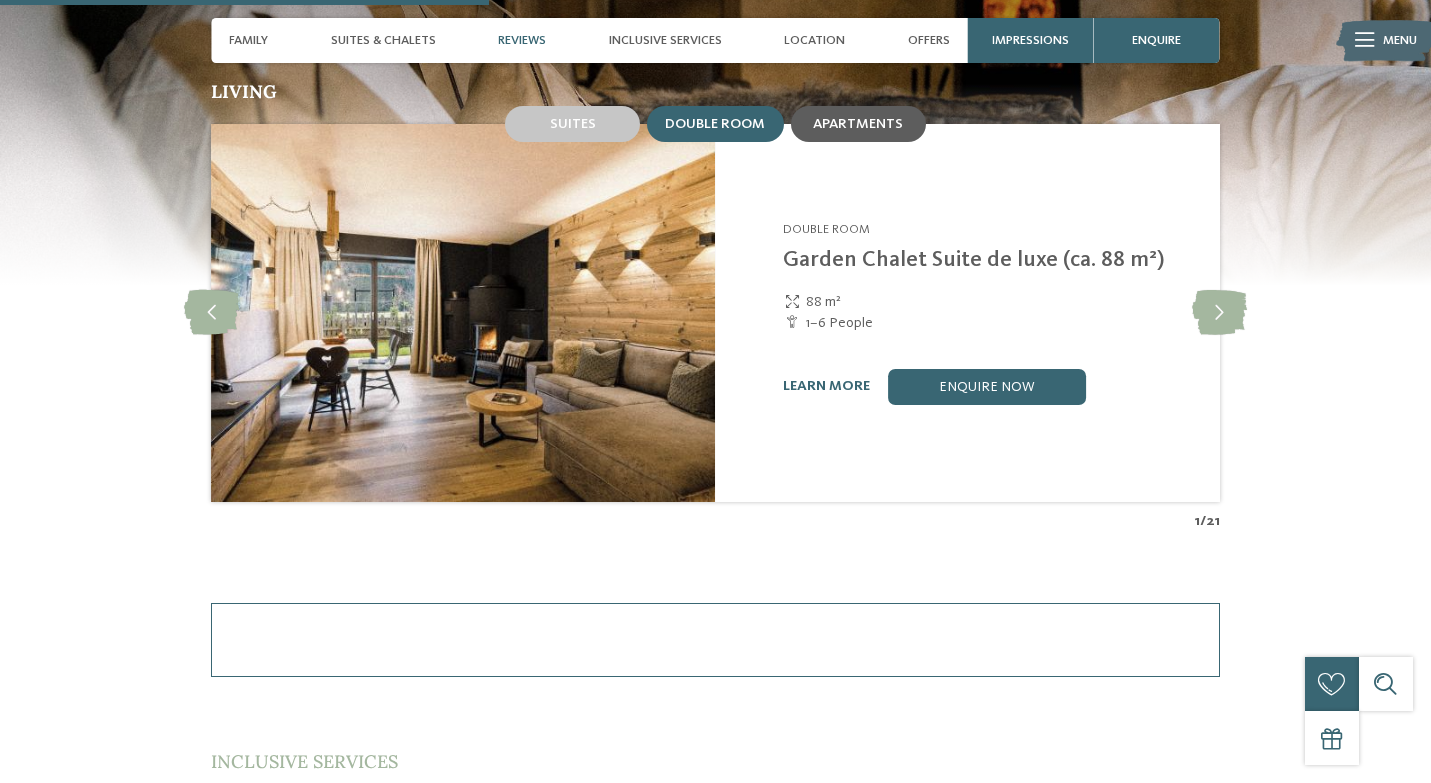 click on "Apartments" at bounding box center (858, 124) 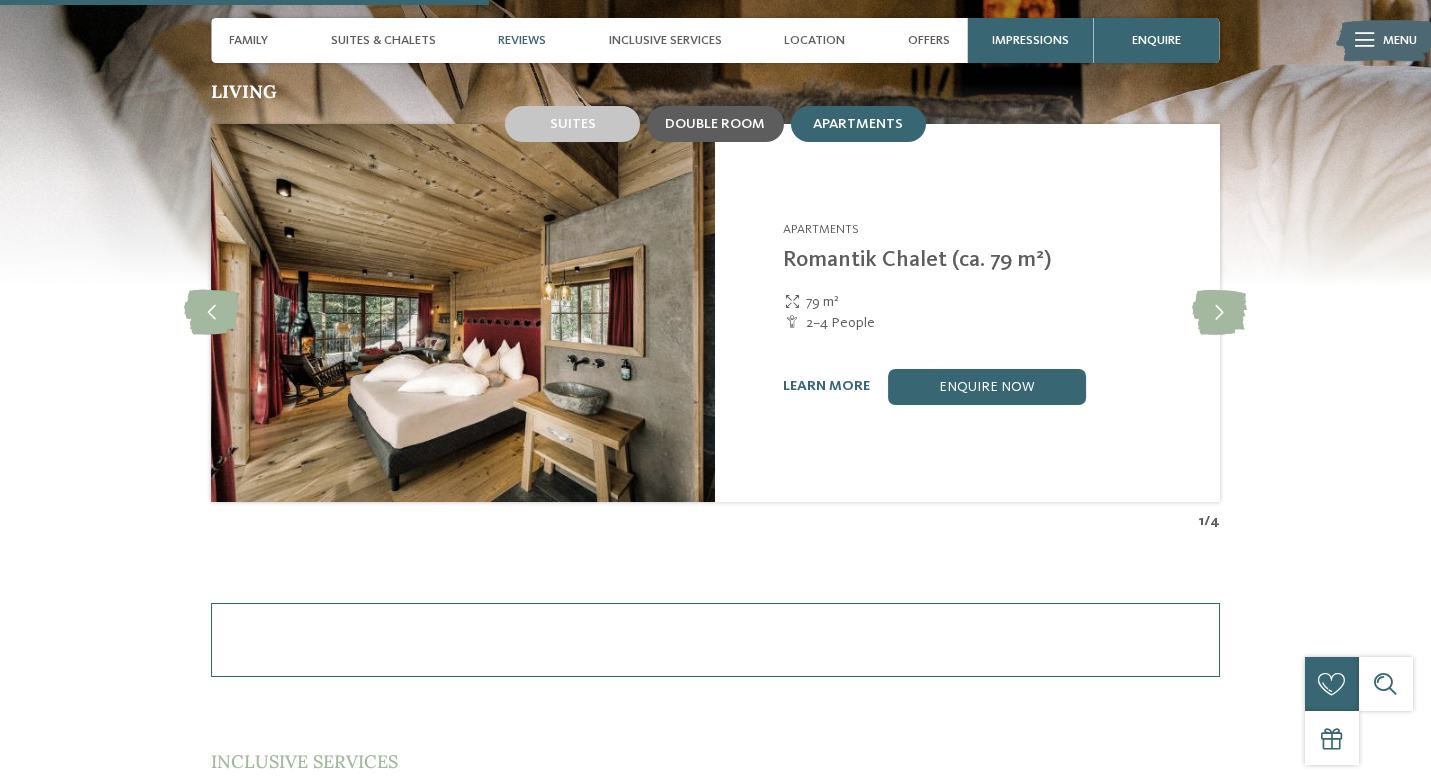 click on "Double room" at bounding box center [715, 124] 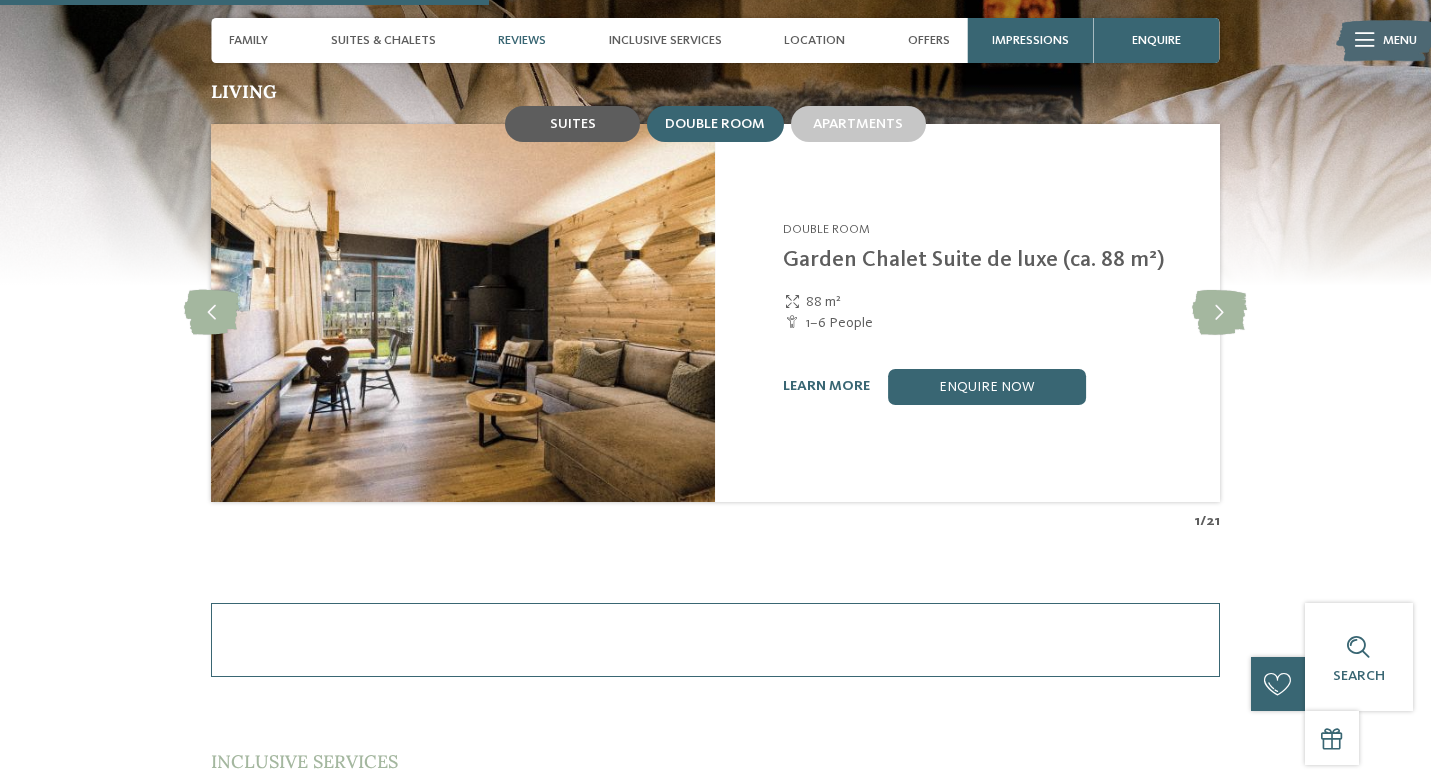 click on "Suites" at bounding box center (573, 124) 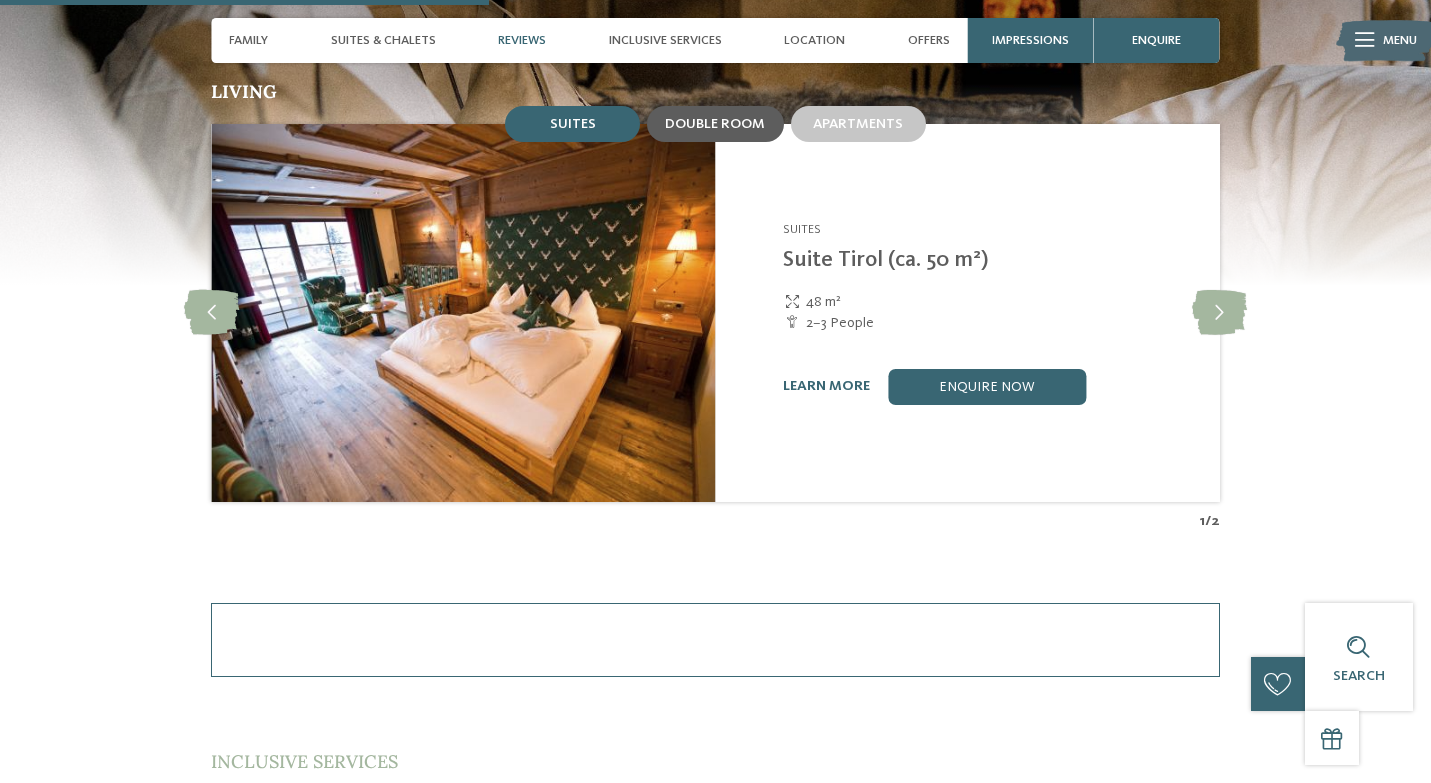 click on "Double room" at bounding box center [715, 124] 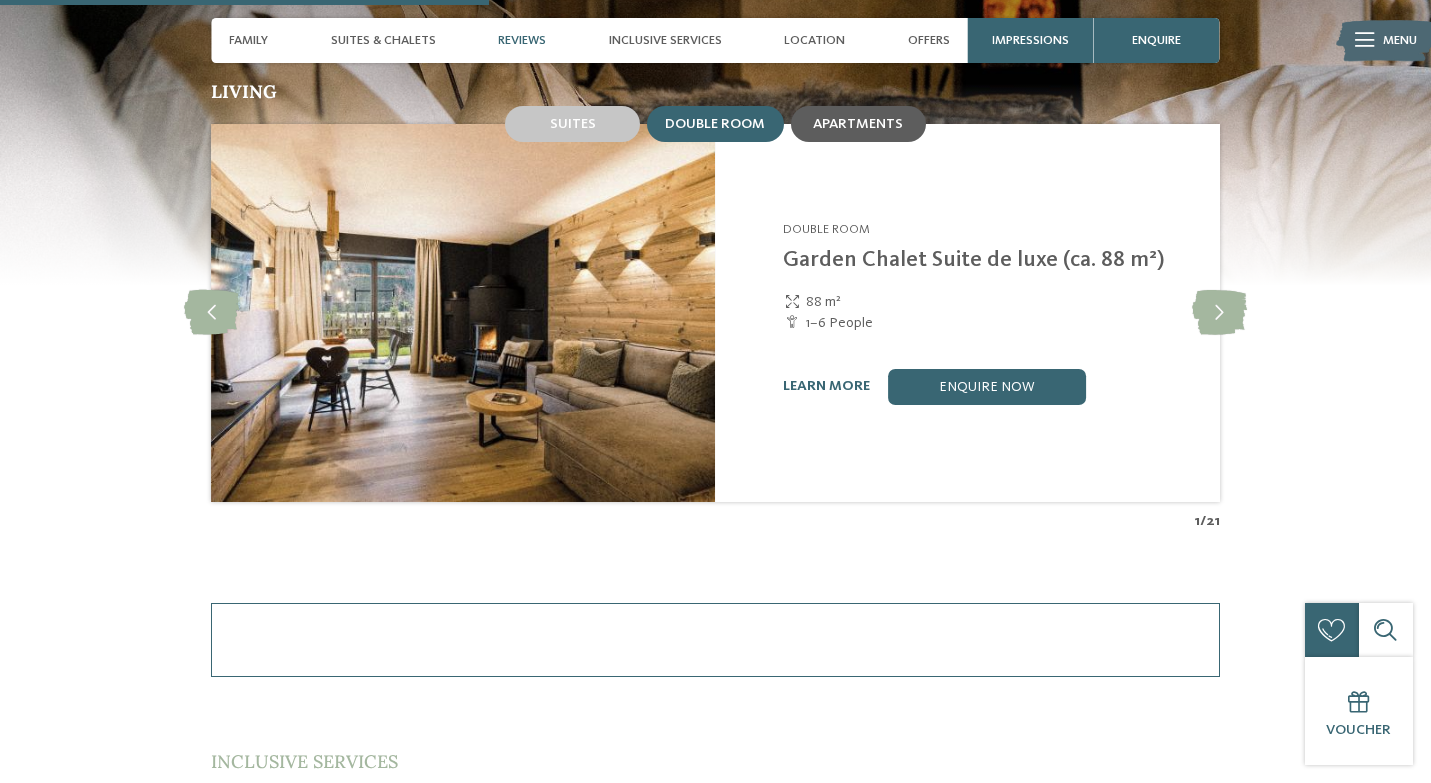 click on "Apartments" at bounding box center (858, 124) 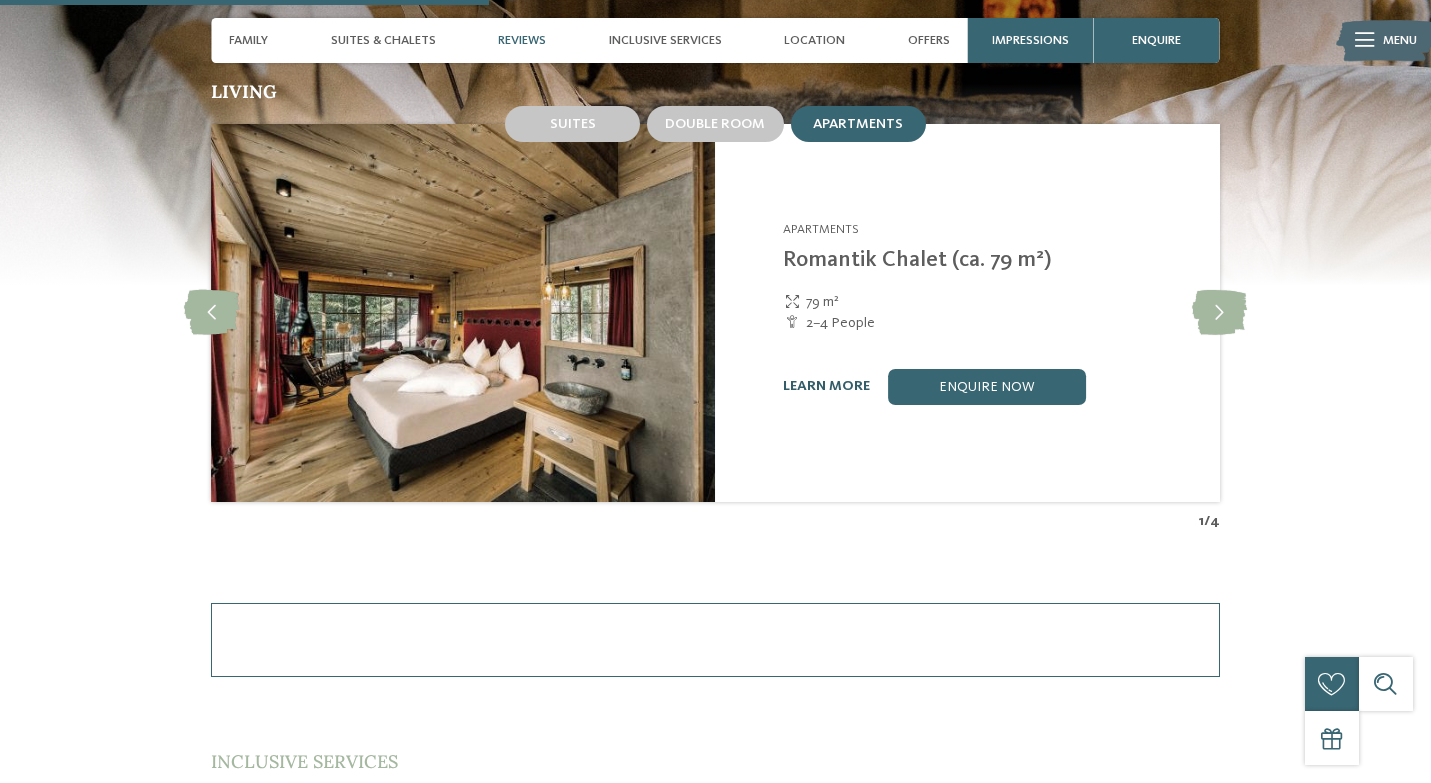 click on "learn more" at bounding box center (826, 386) 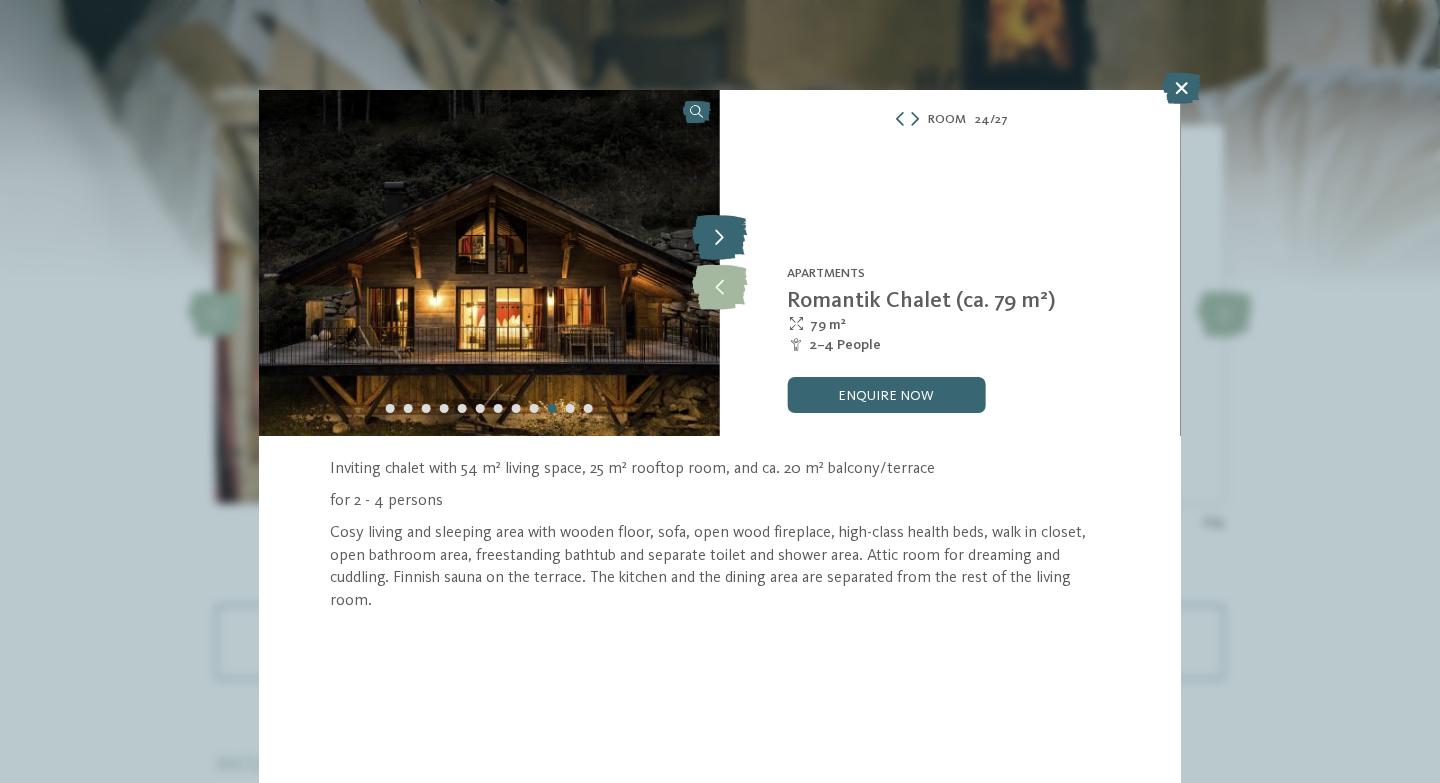click at bounding box center [719, 238] 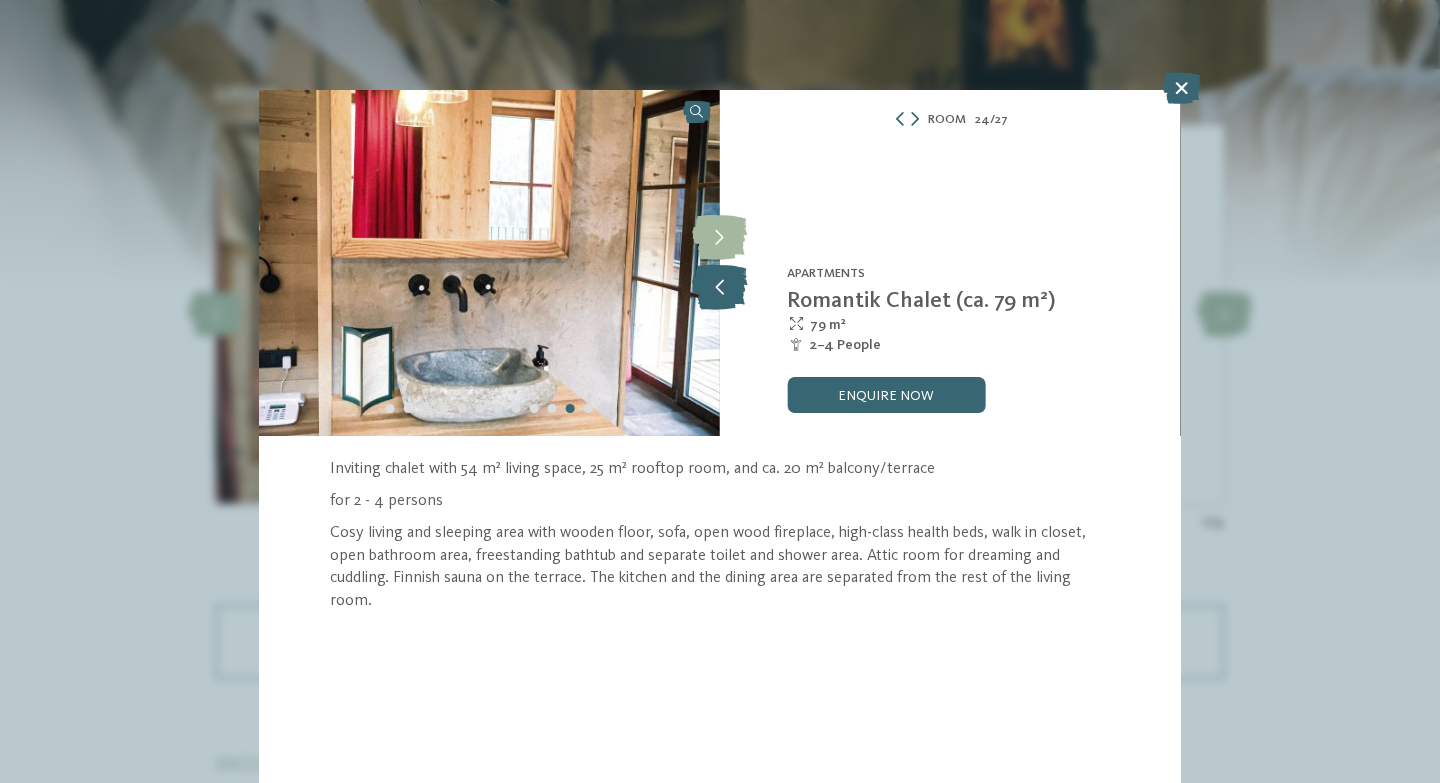 click at bounding box center [719, 287] 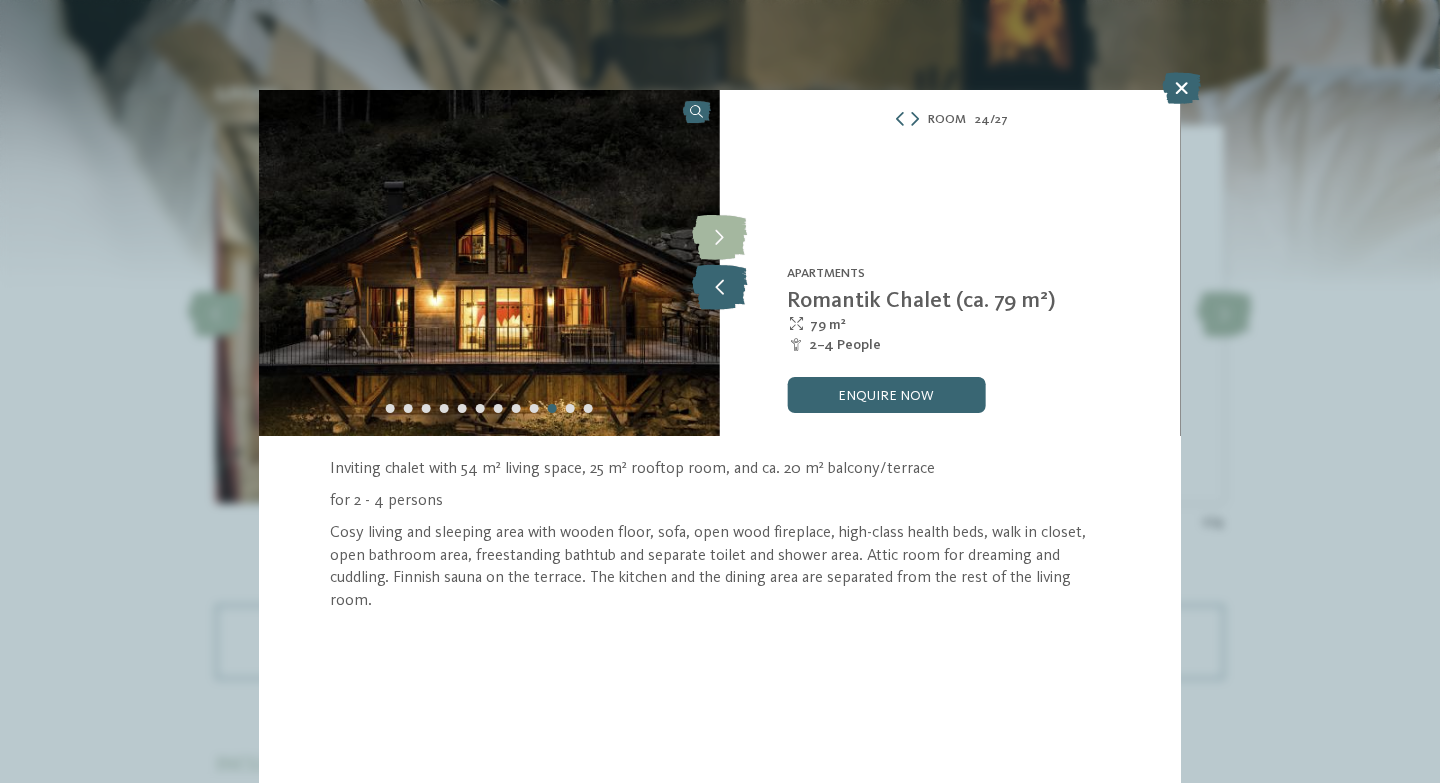 click at bounding box center [719, 287] 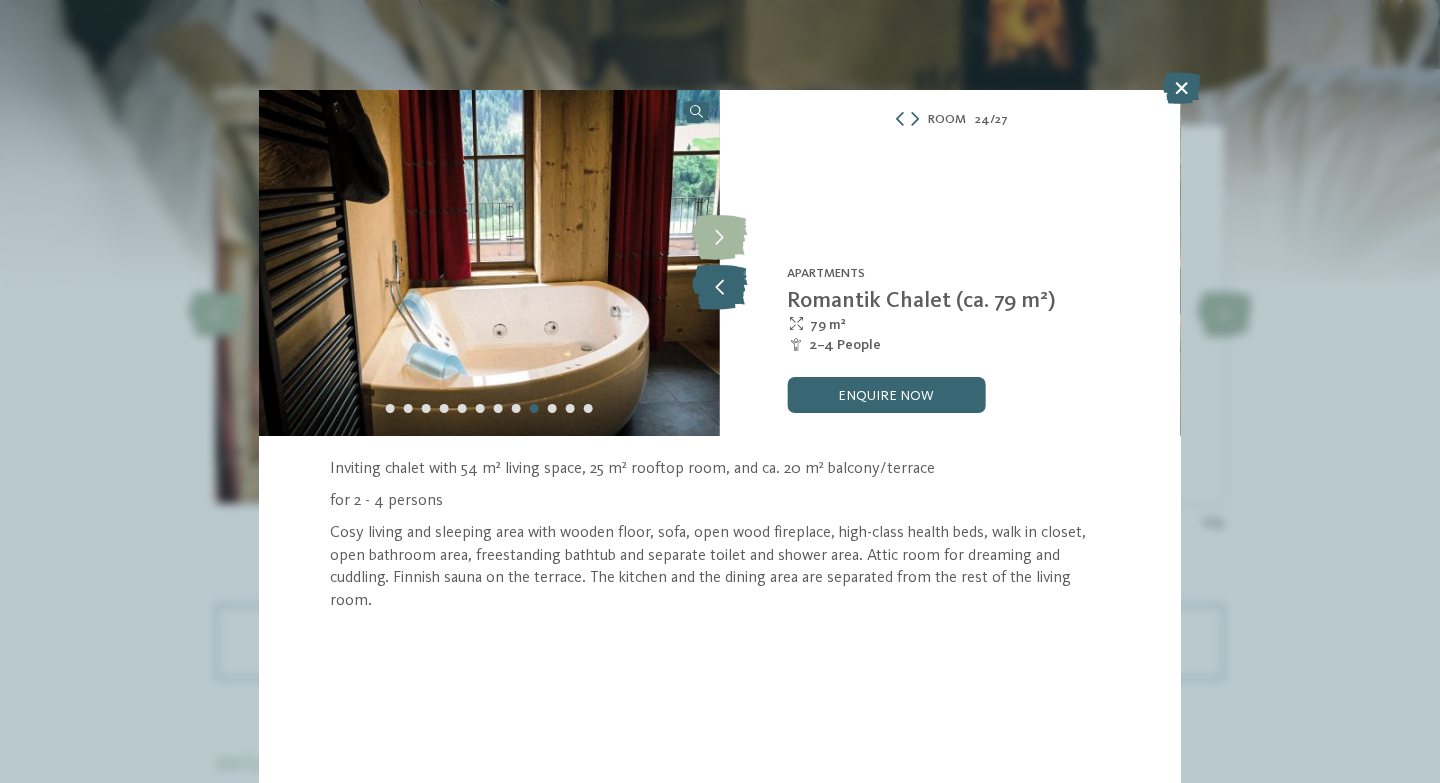 click at bounding box center [719, 287] 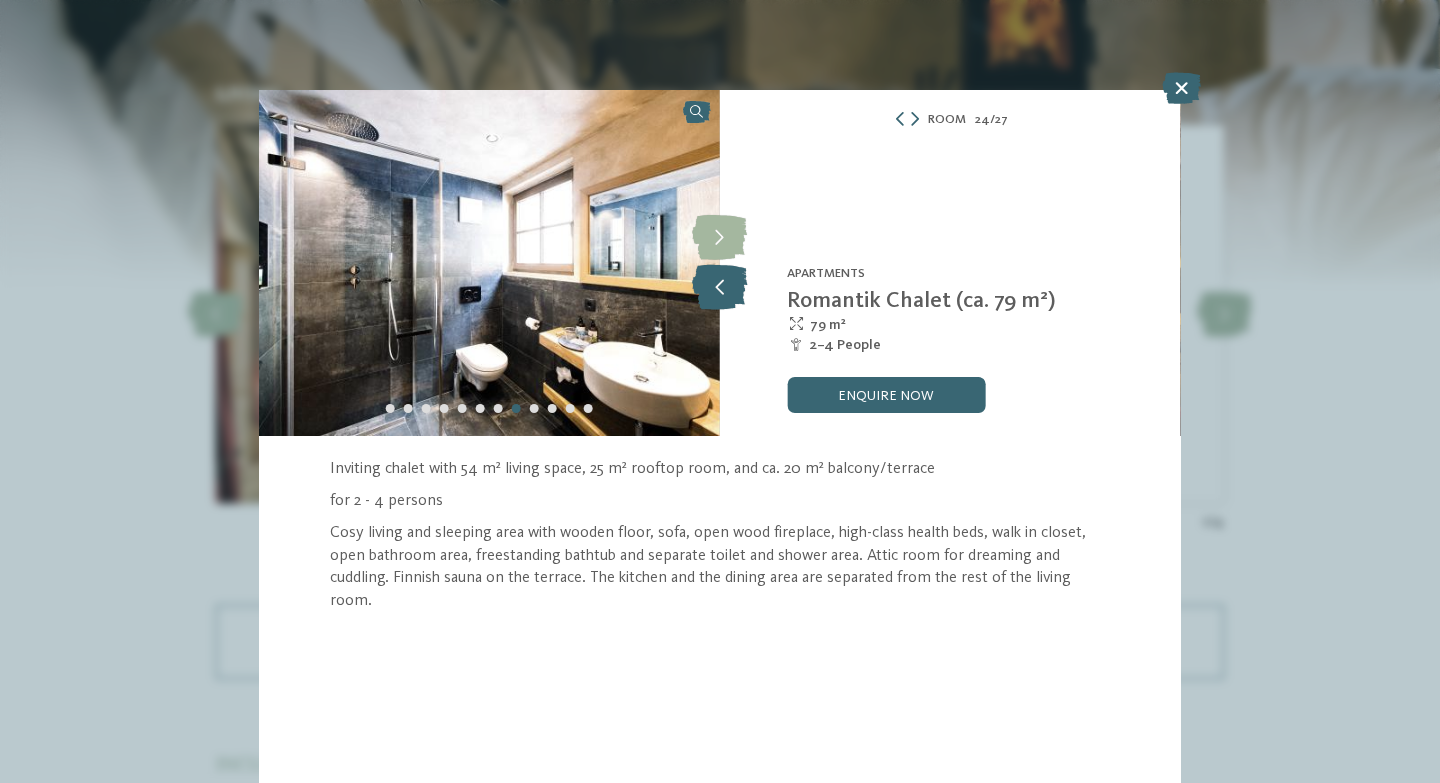 click at bounding box center (719, 287) 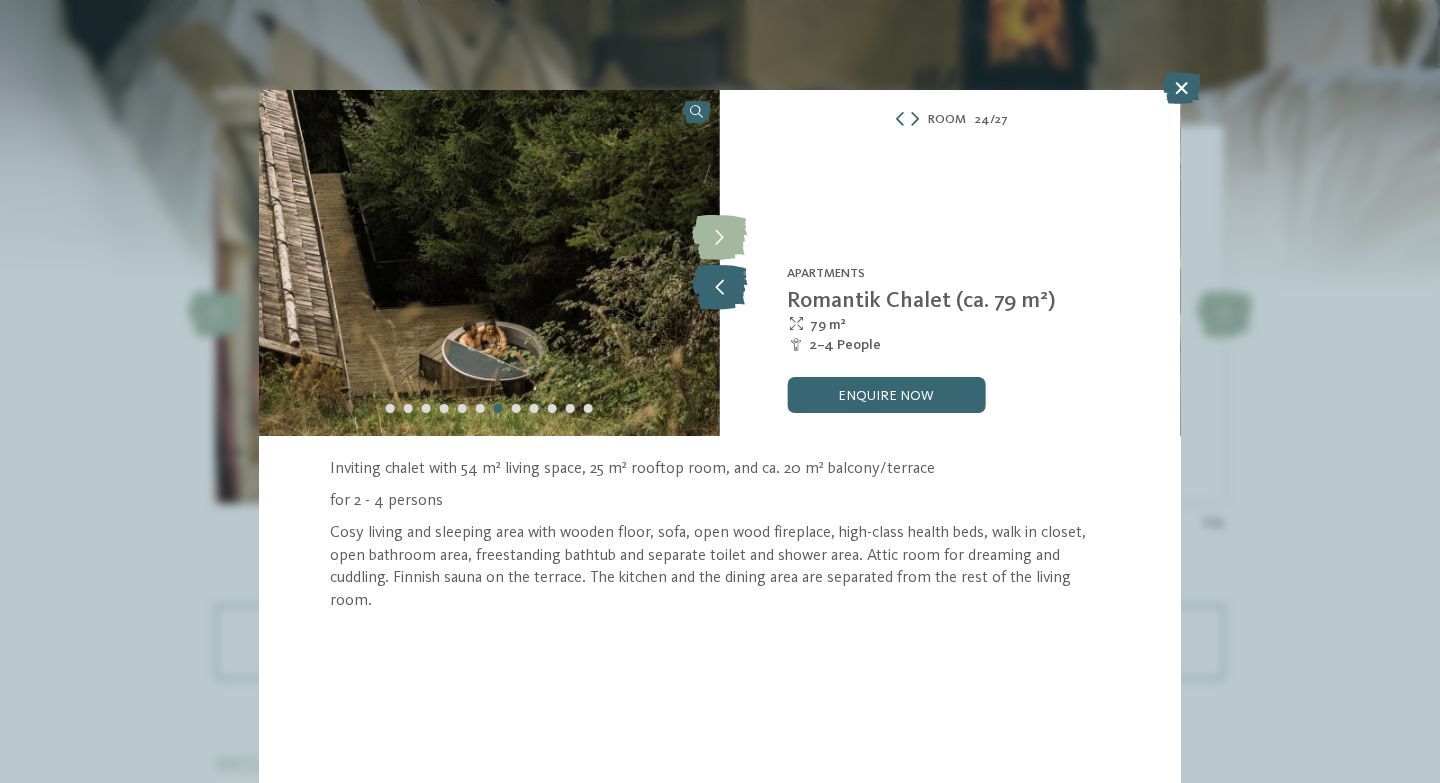 click at bounding box center (719, 287) 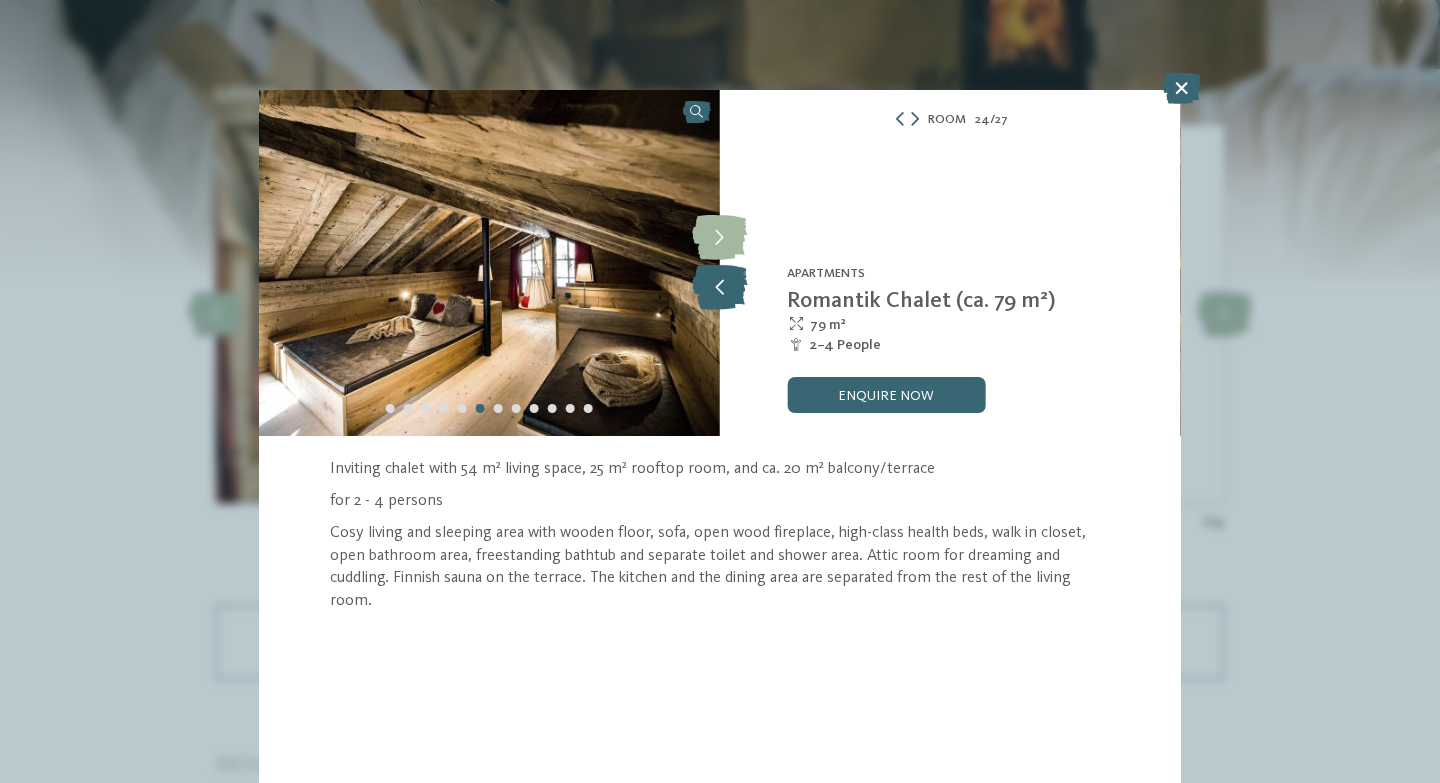 click at bounding box center (719, 287) 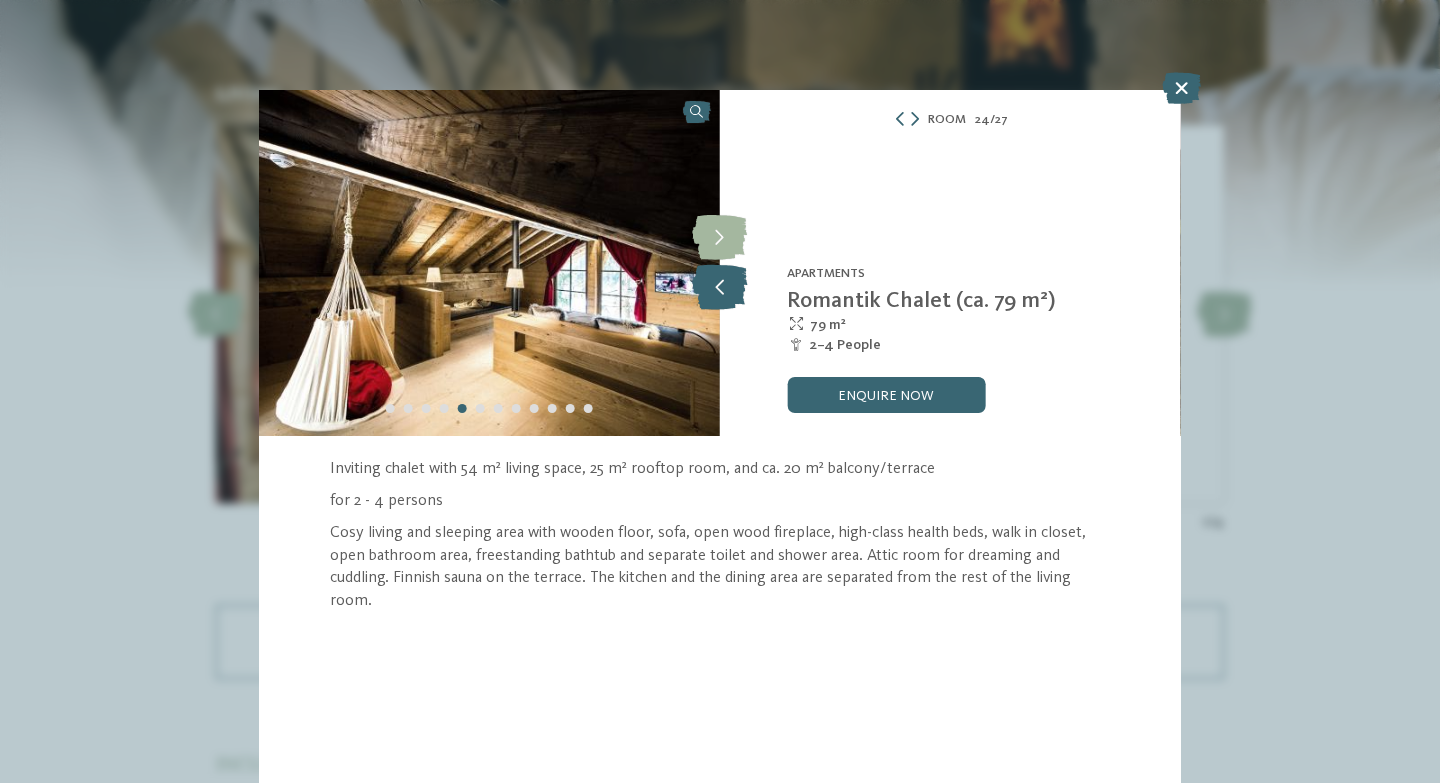 click at bounding box center [719, 287] 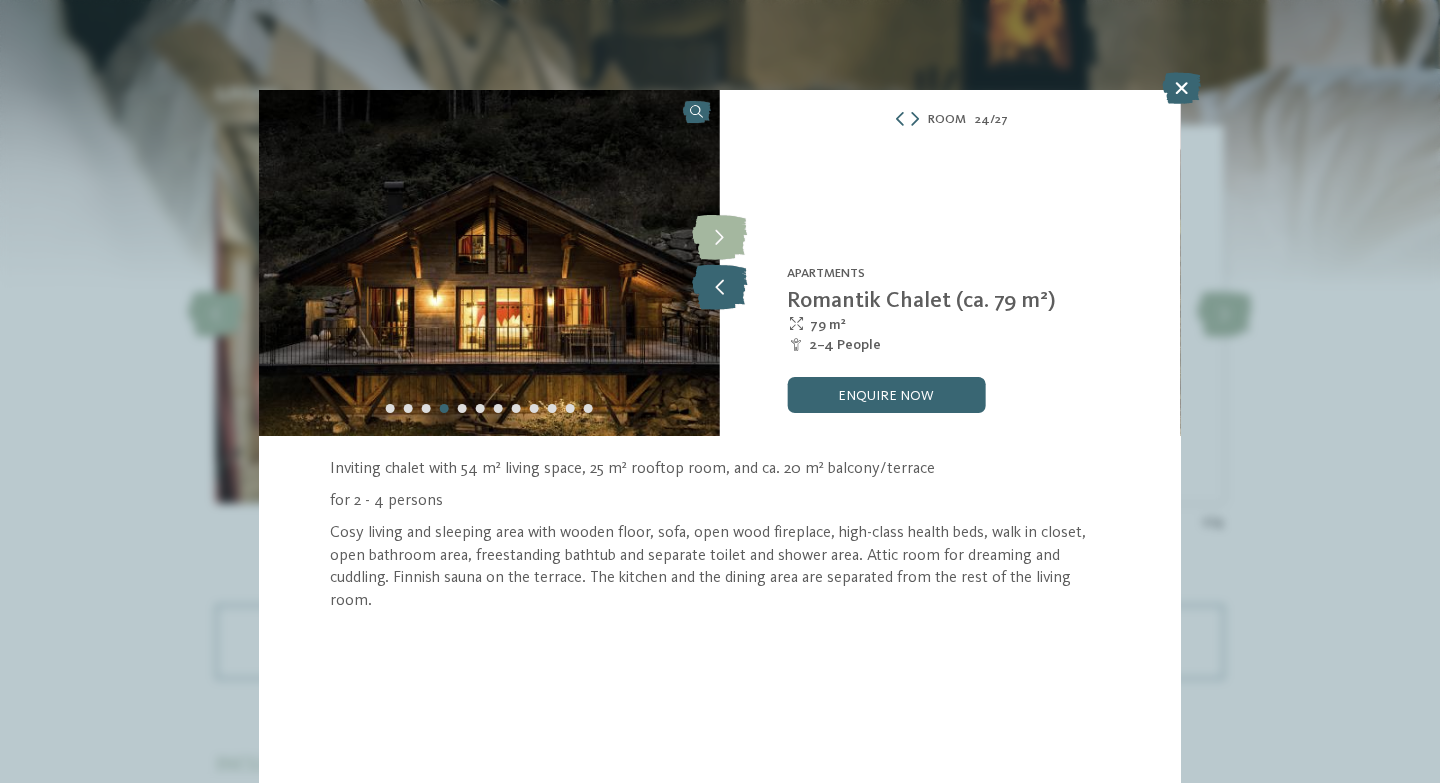 click at bounding box center (719, 287) 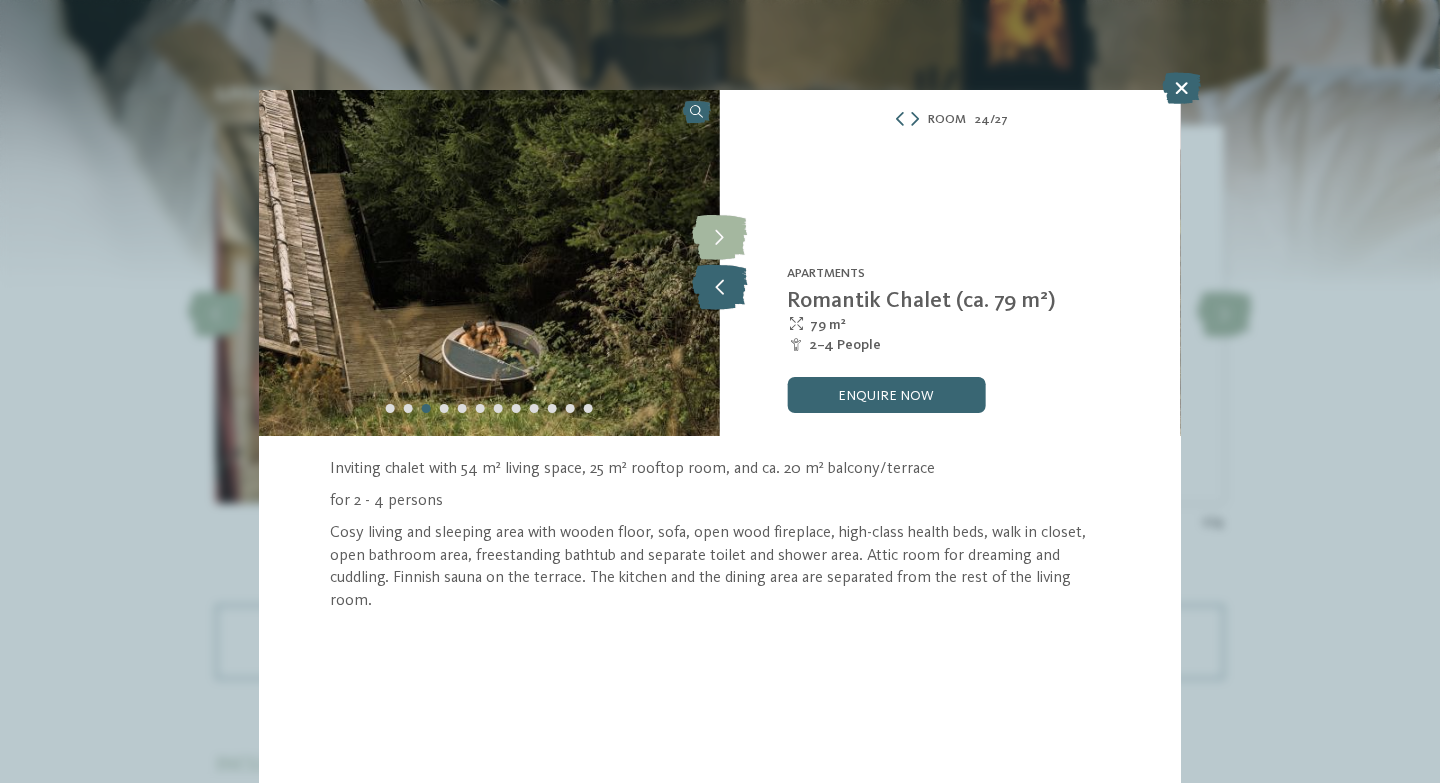 click at bounding box center [719, 287] 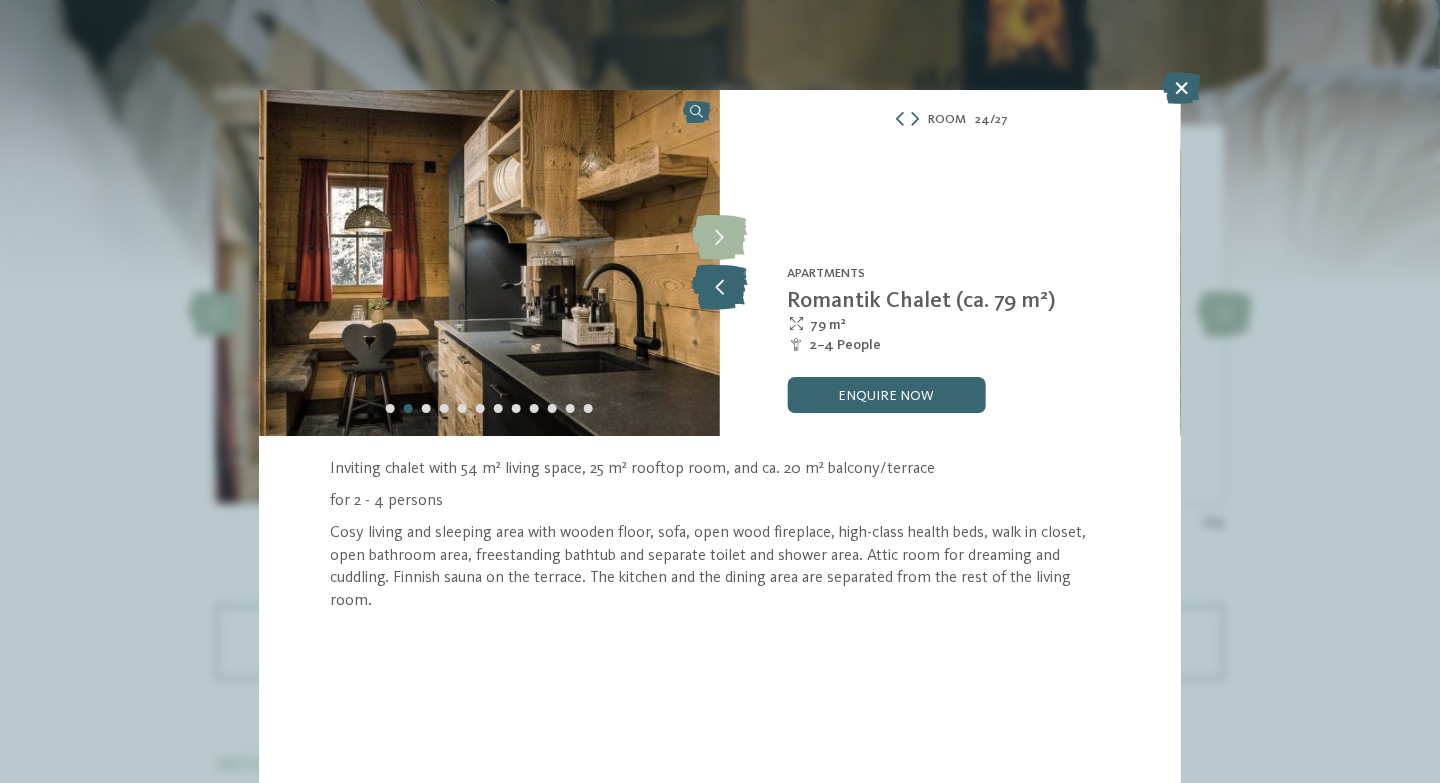 click at bounding box center [719, 287] 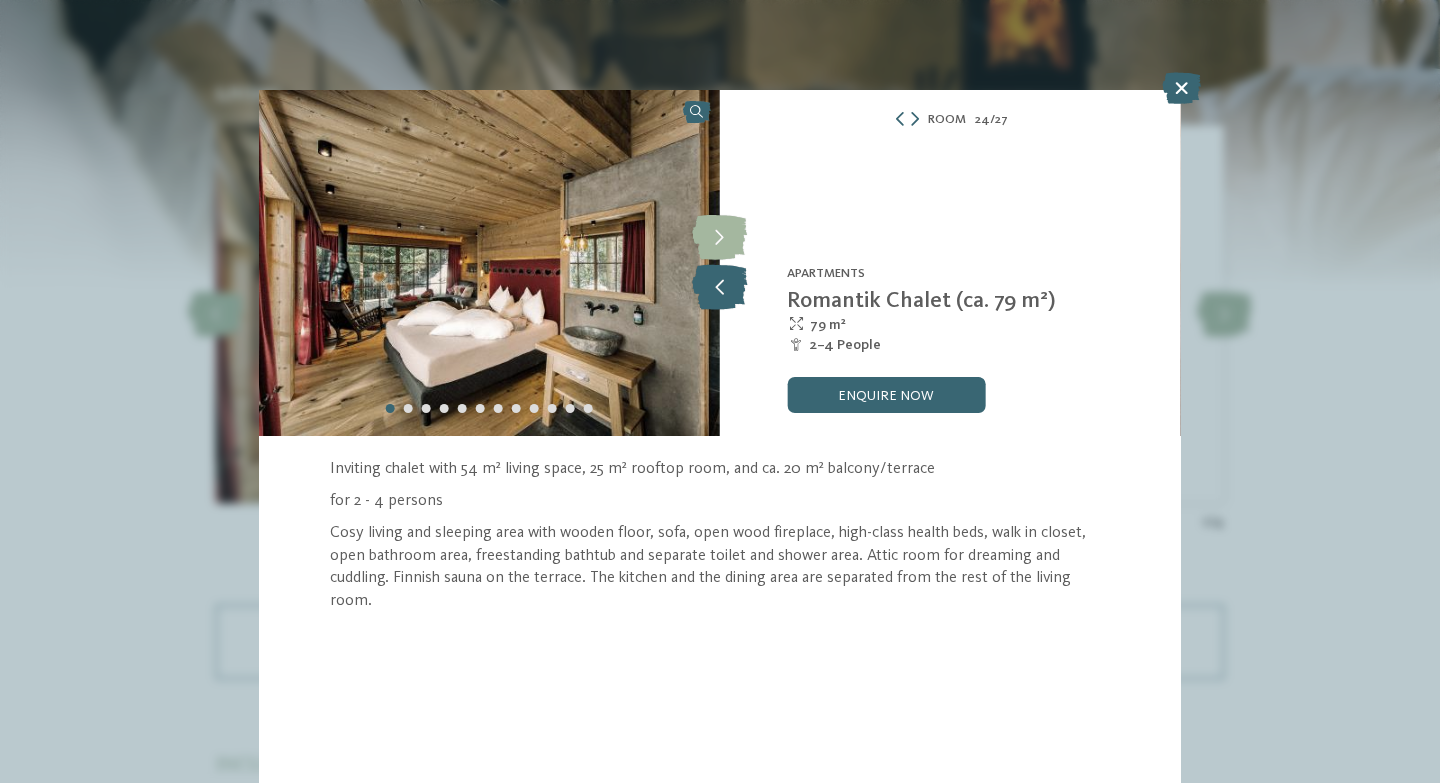 click at bounding box center (719, 287) 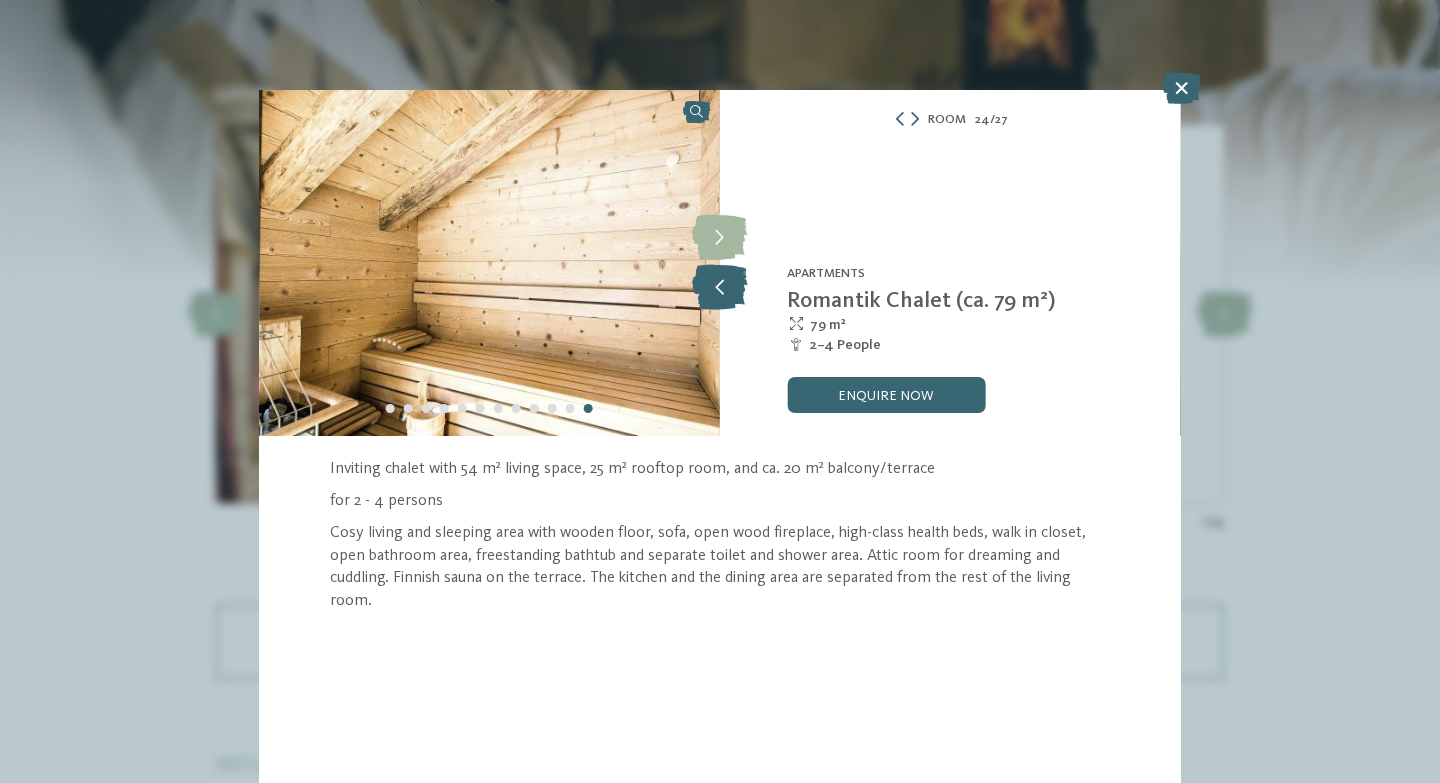 click at bounding box center [719, 287] 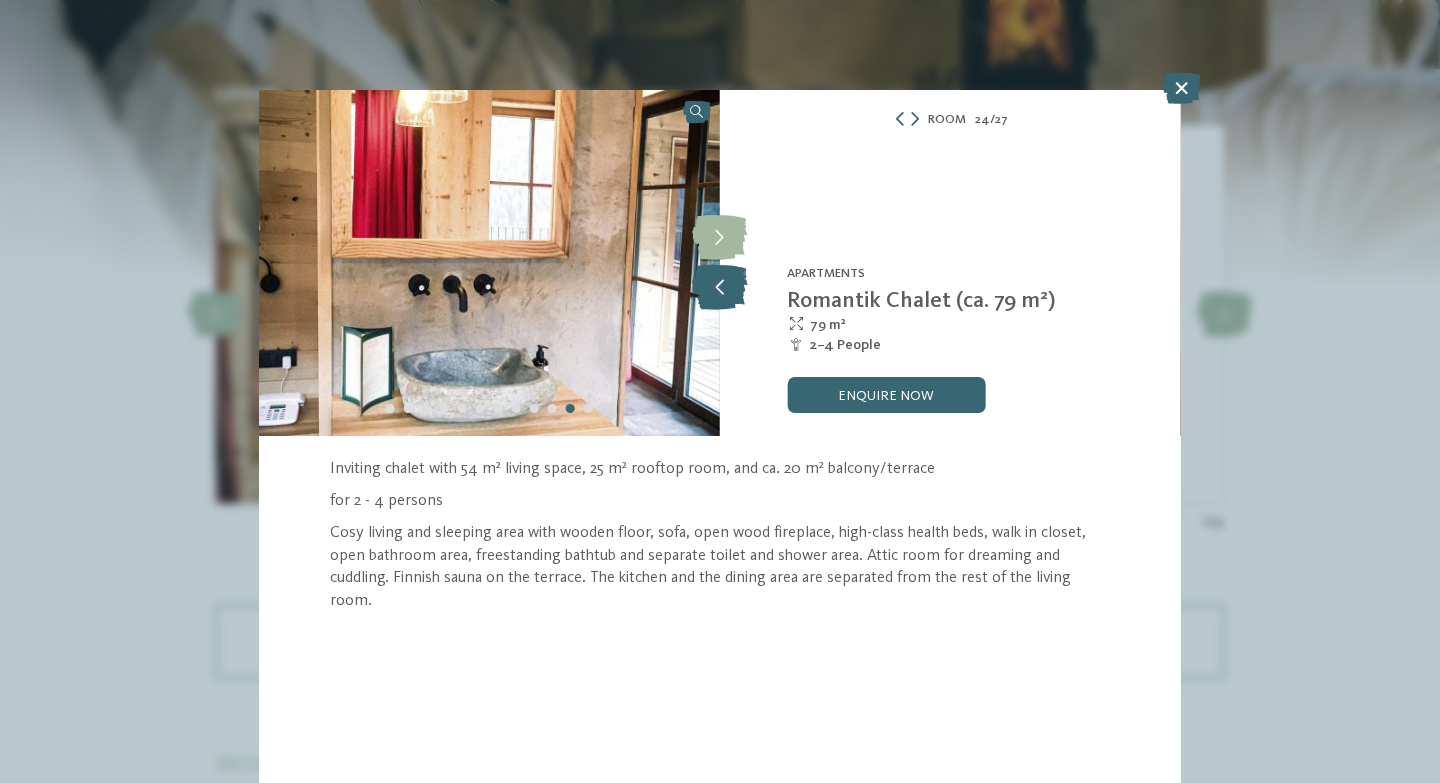 click at bounding box center [719, 287] 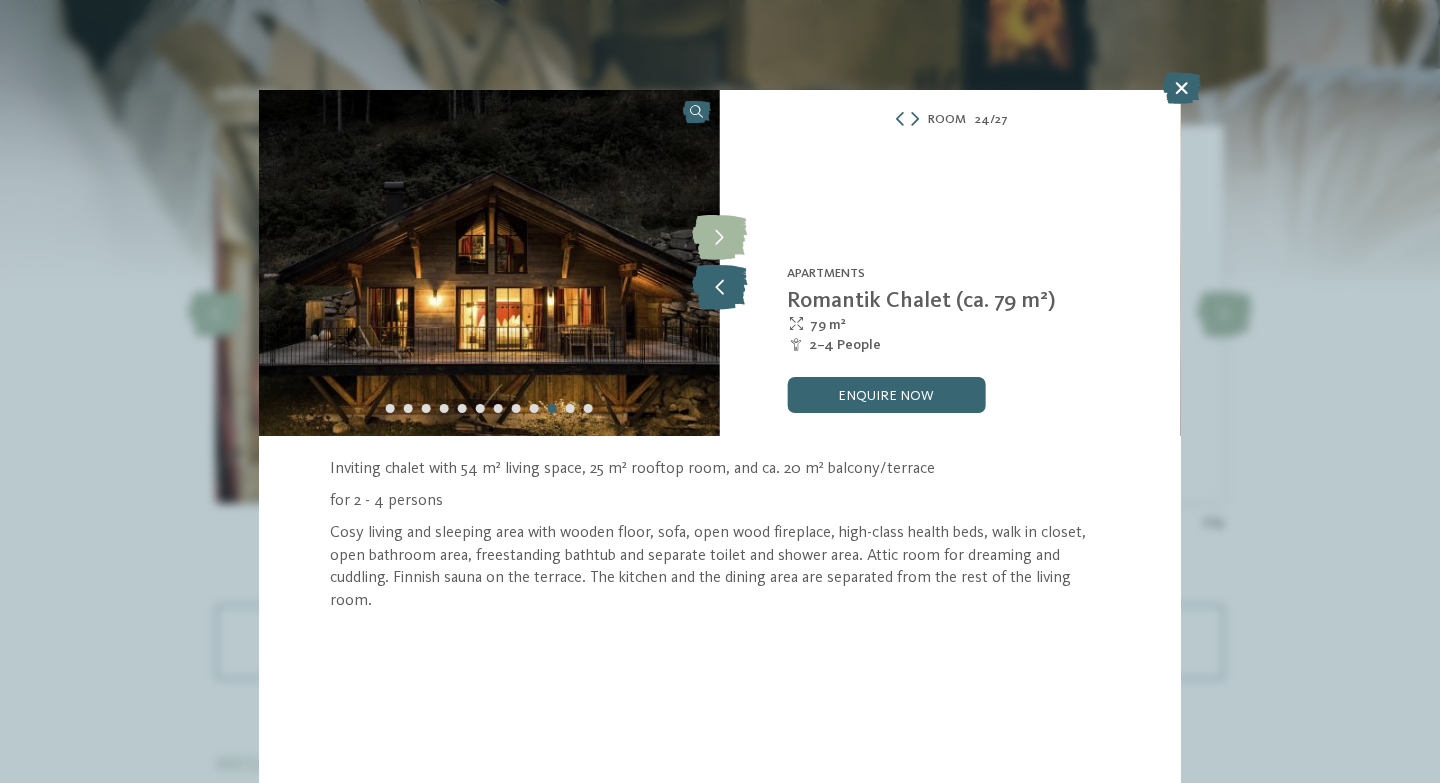 click at bounding box center [719, 287] 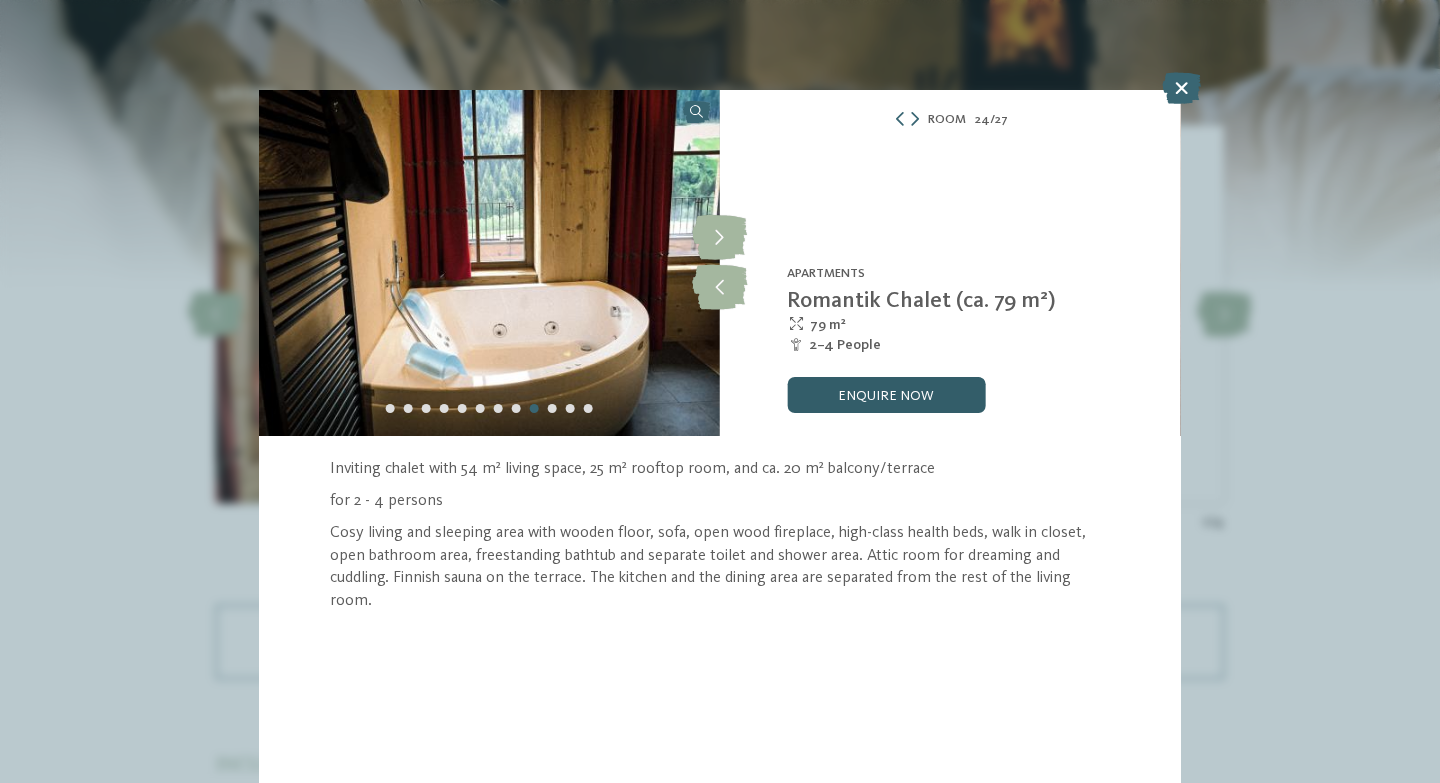 click on "enquire now" at bounding box center [886, 395] 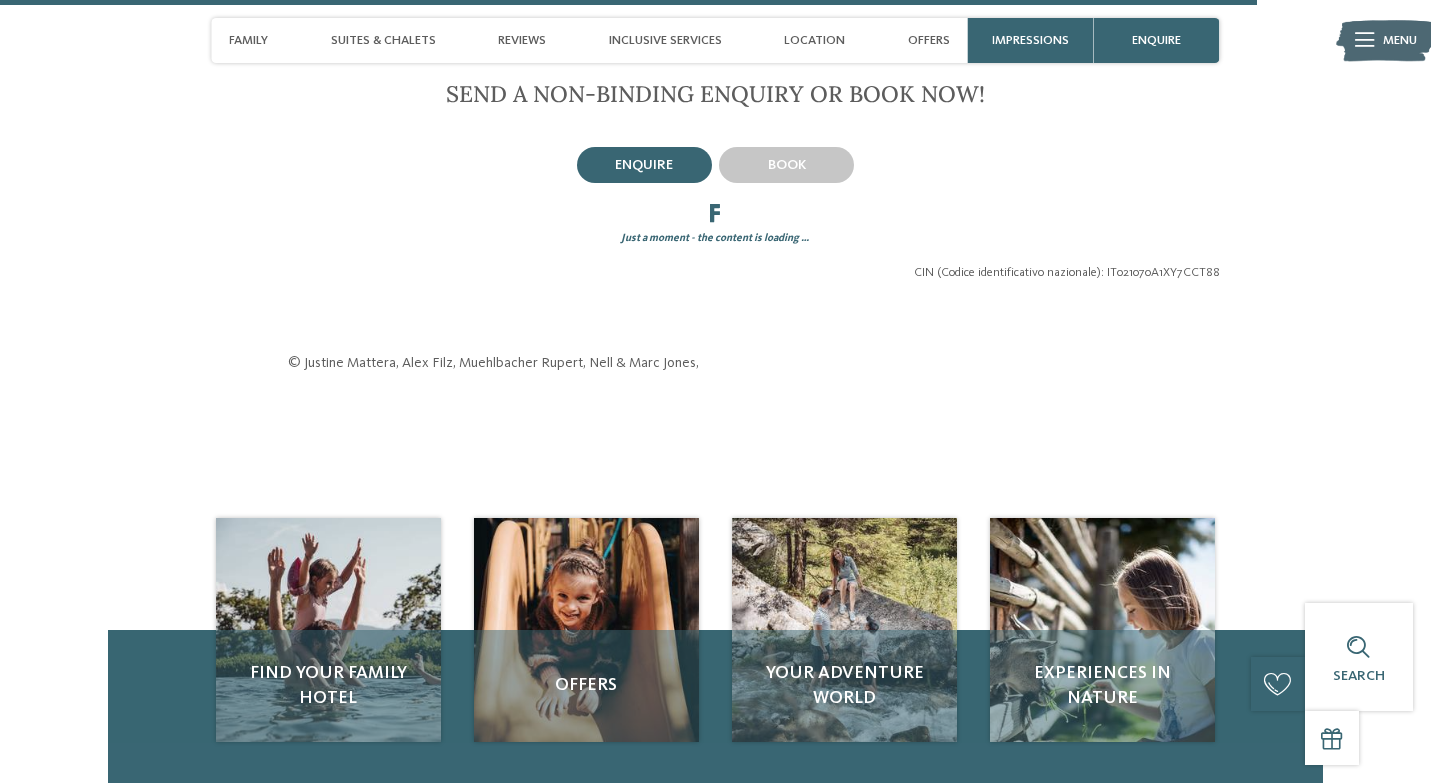scroll, scrollTop: 4035, scrollLeft: 0, axis: vertical 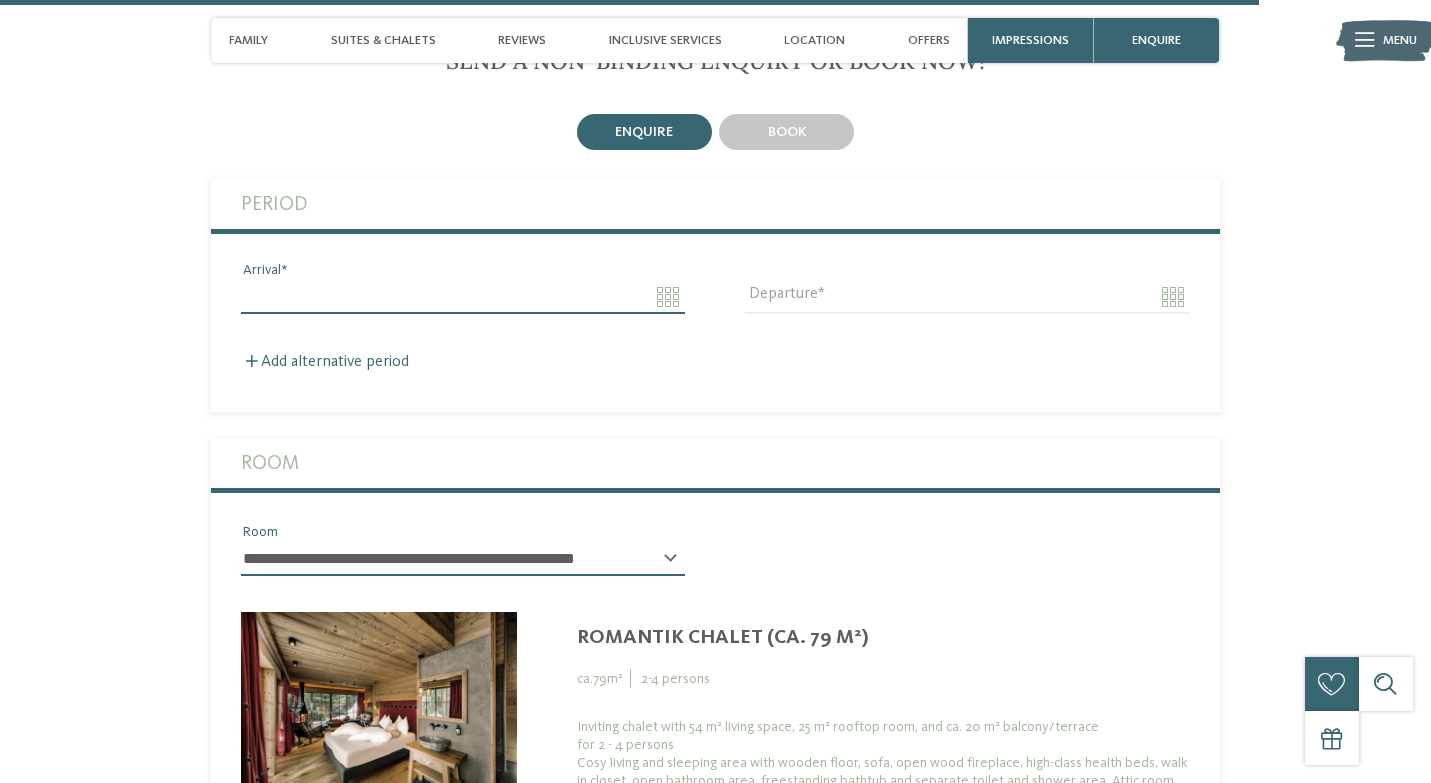 click on "Arrival" at bounding box center [463, 297] 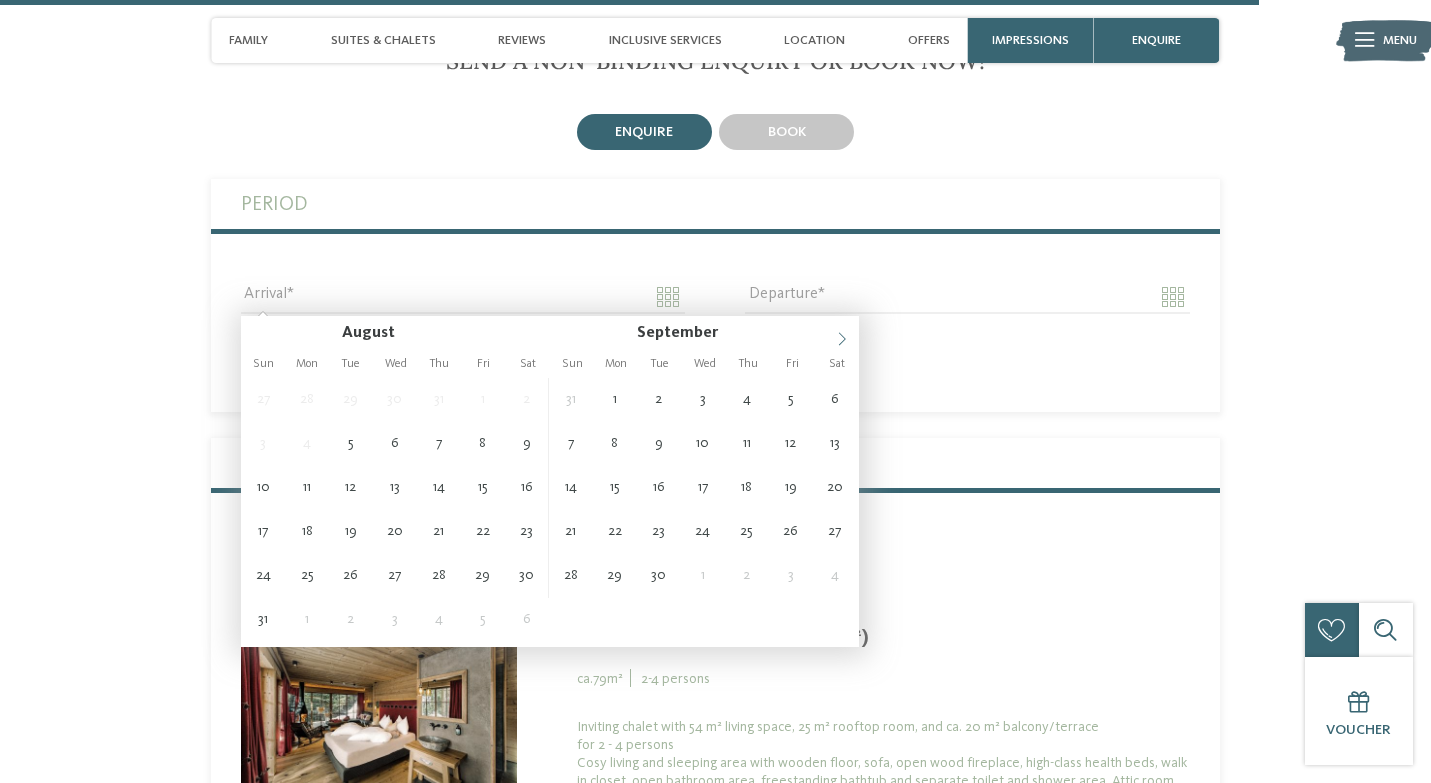click 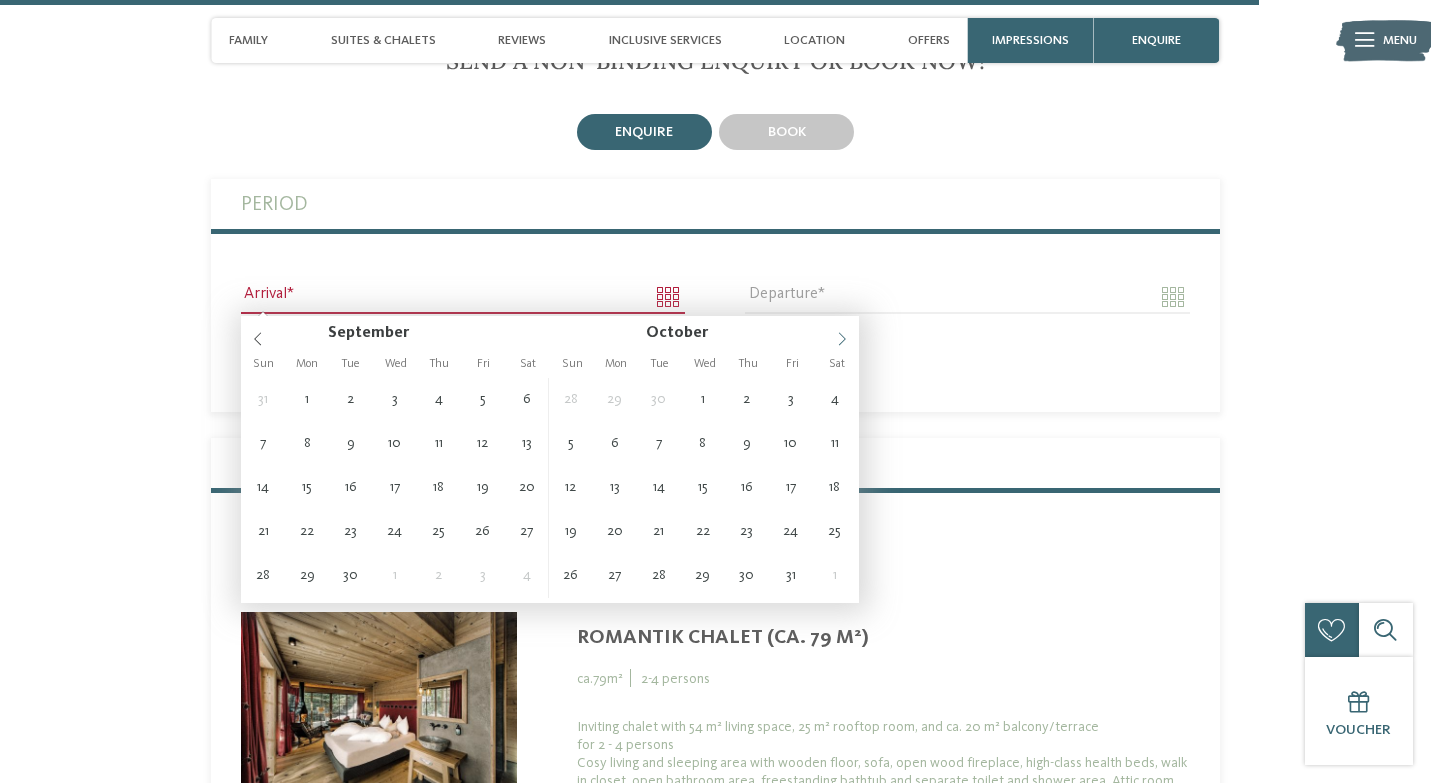 click 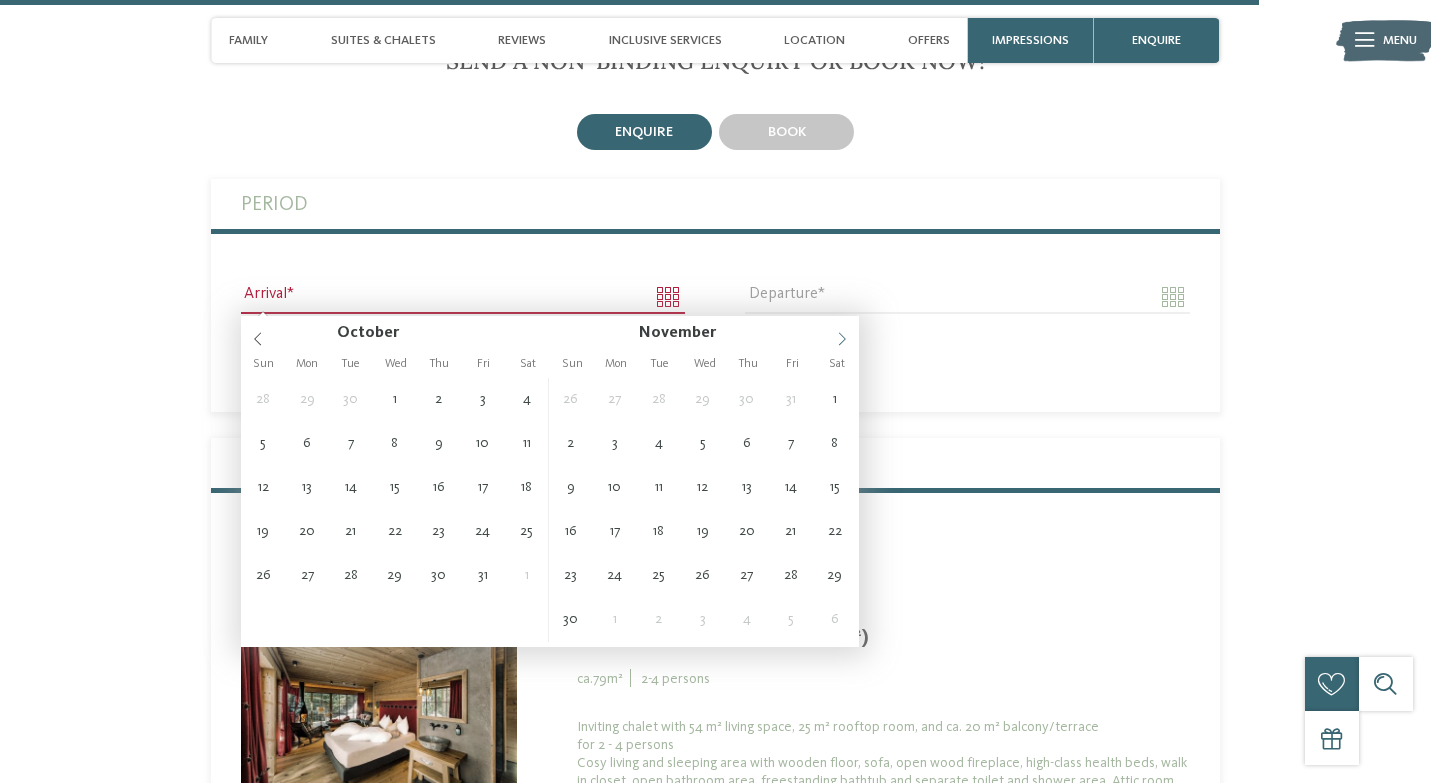 click 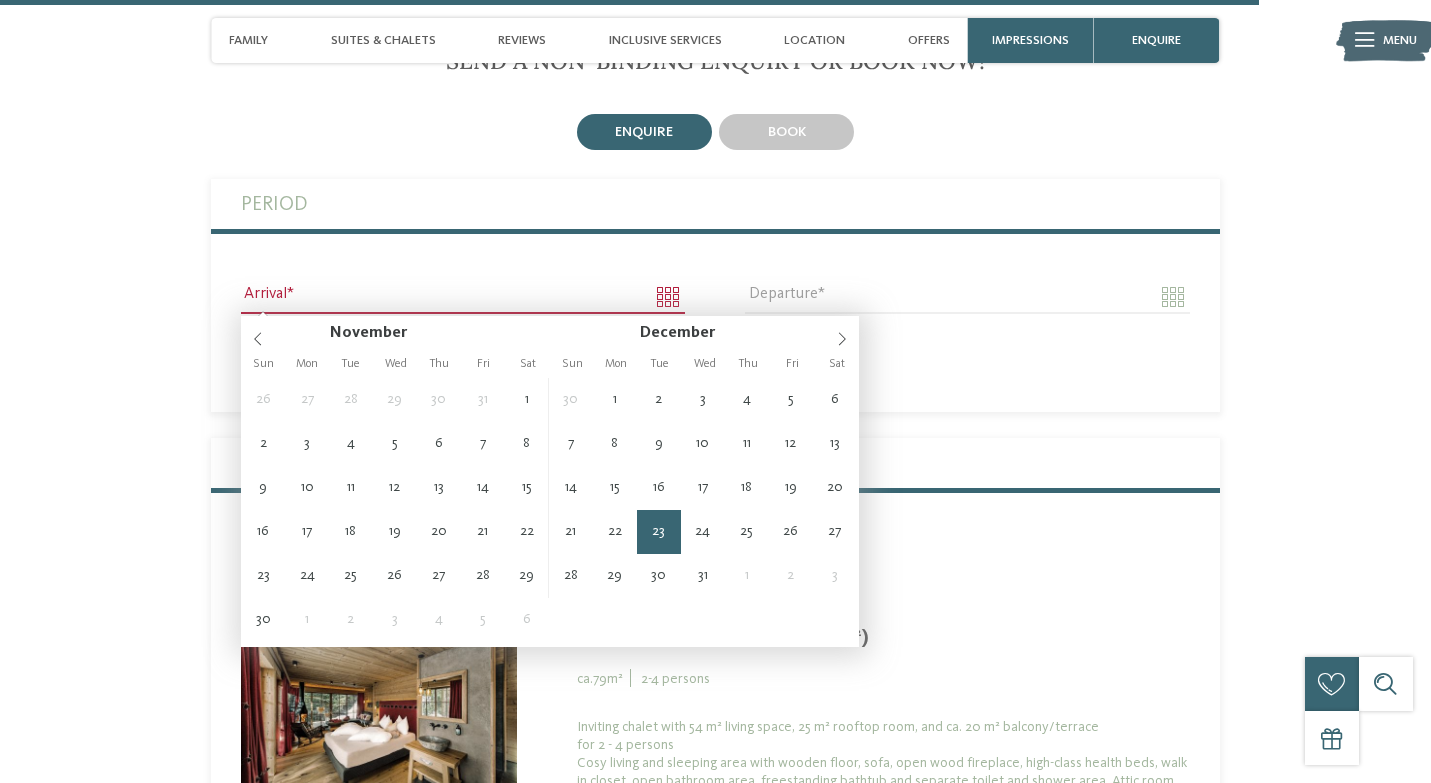 type on "**********" 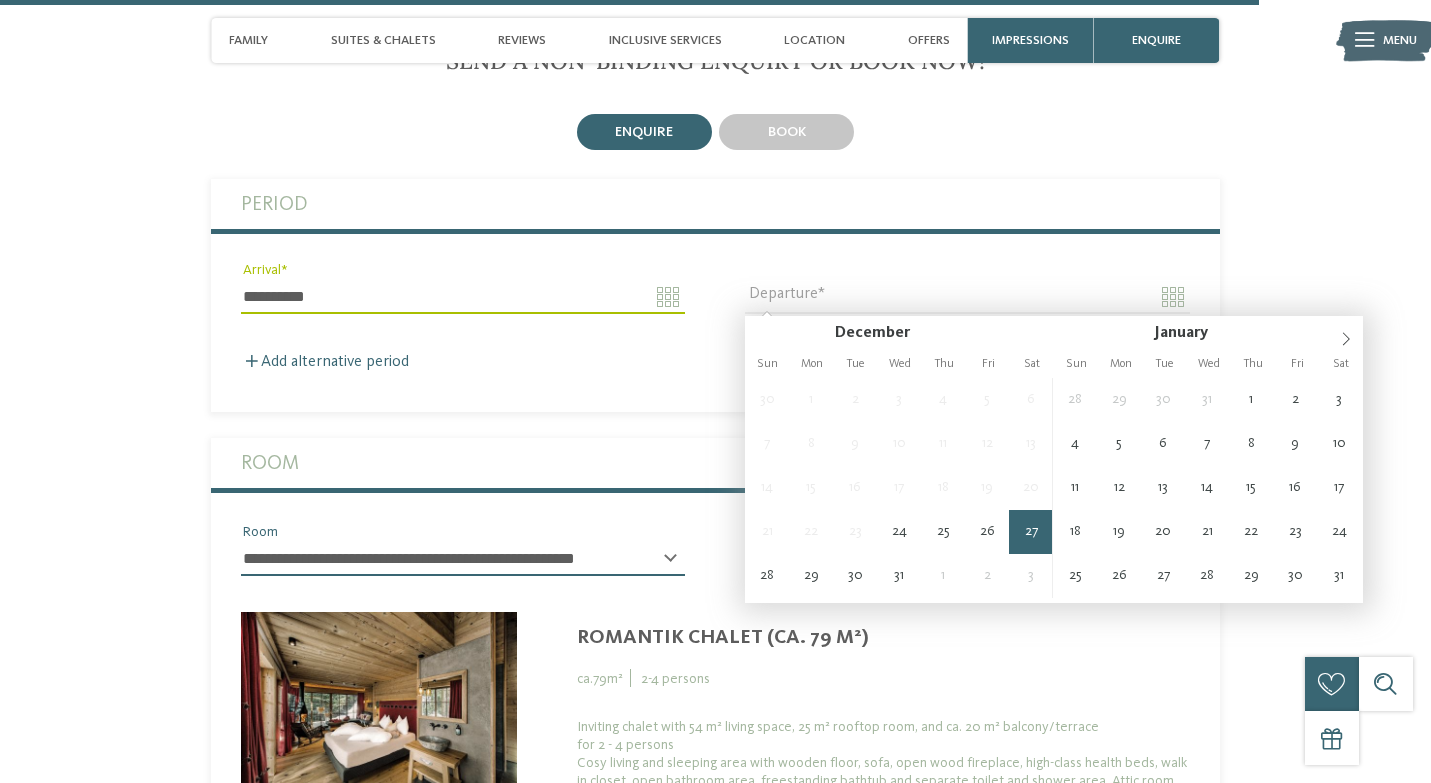 type on "**********" 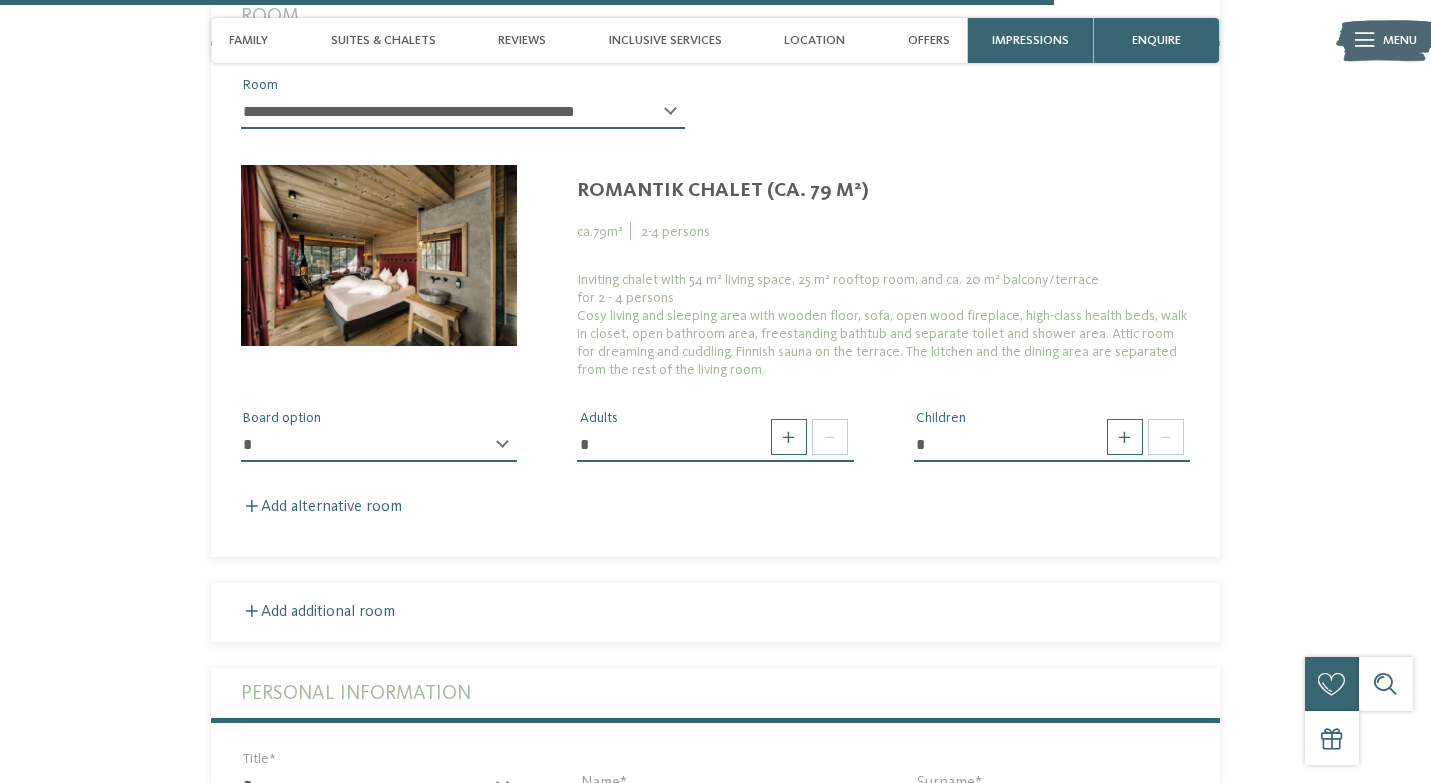 scroll, scrollTop: 4569, scrollLeft: 0, axis: vertical 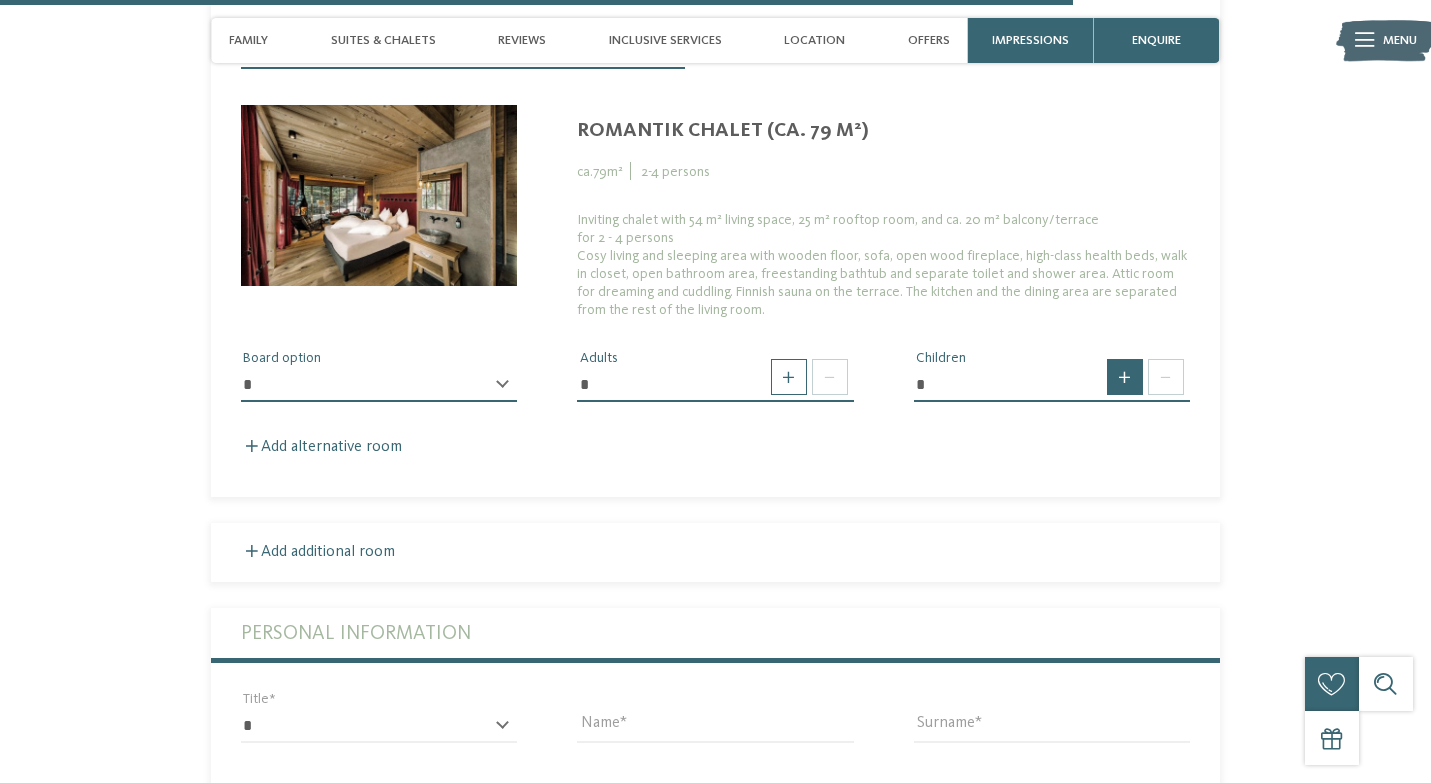 click at bounding box center [1125, 377] 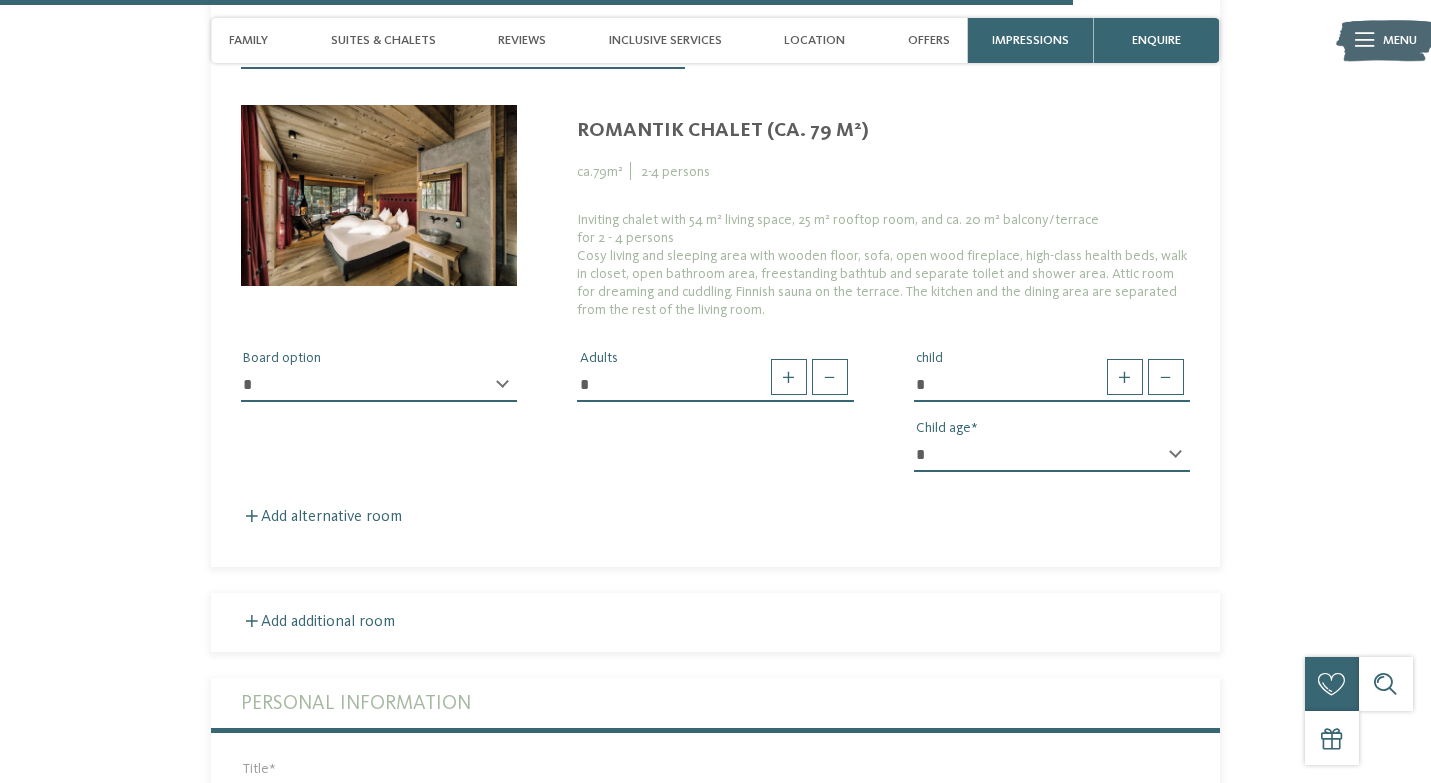 click on "* * * * * * * * * * * ** ** ** ** ** ** ** **" at bounding box center [1052, 455] 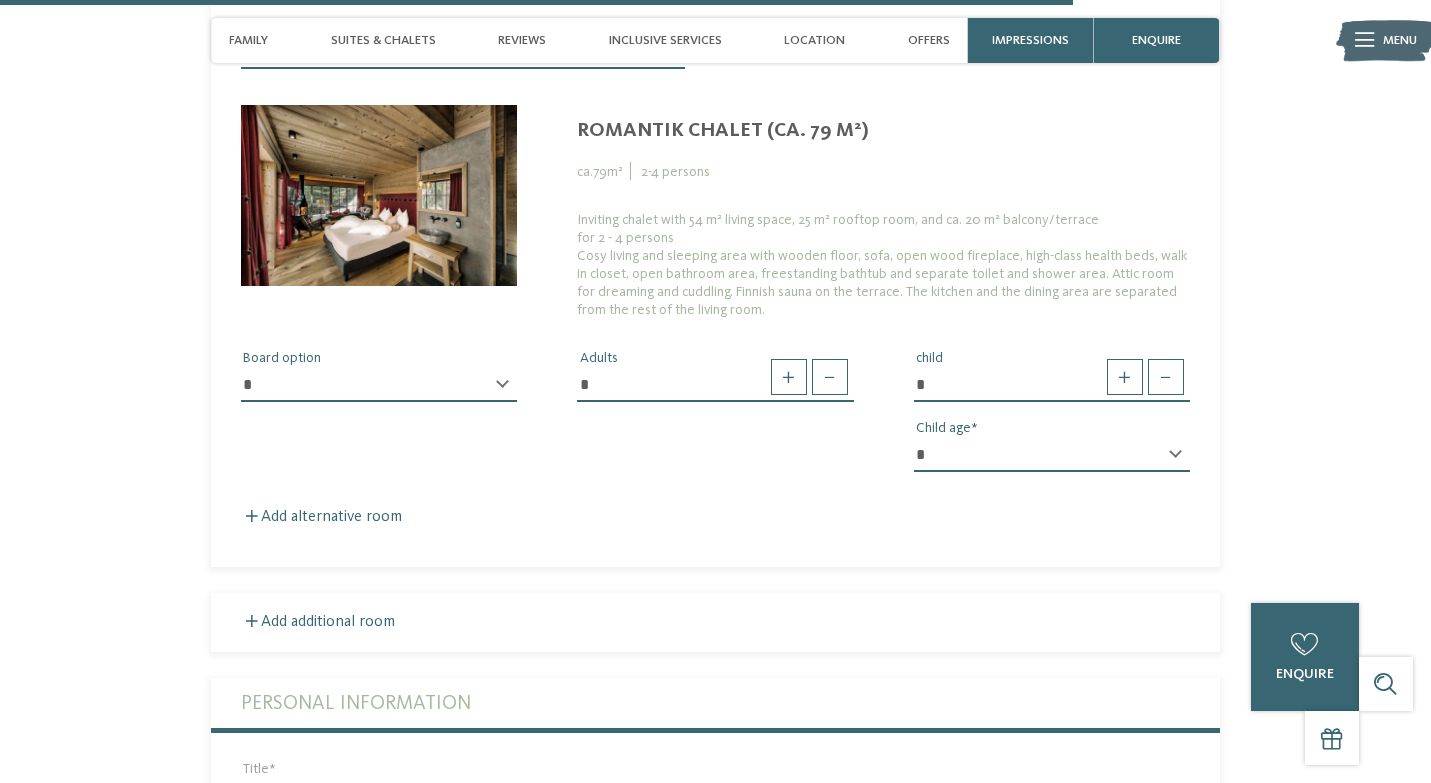 select on "*" 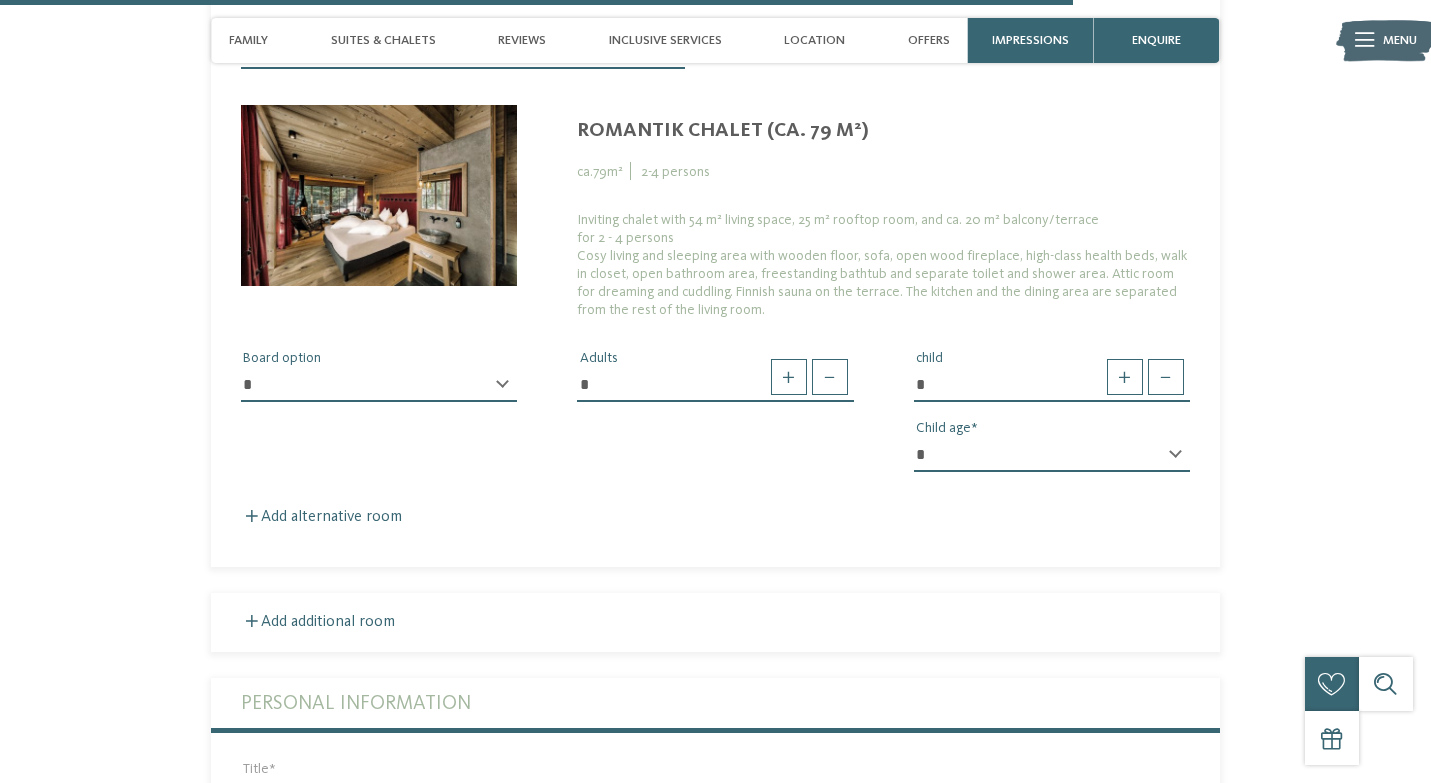 click on "**********" at bounding box center [379, 385] 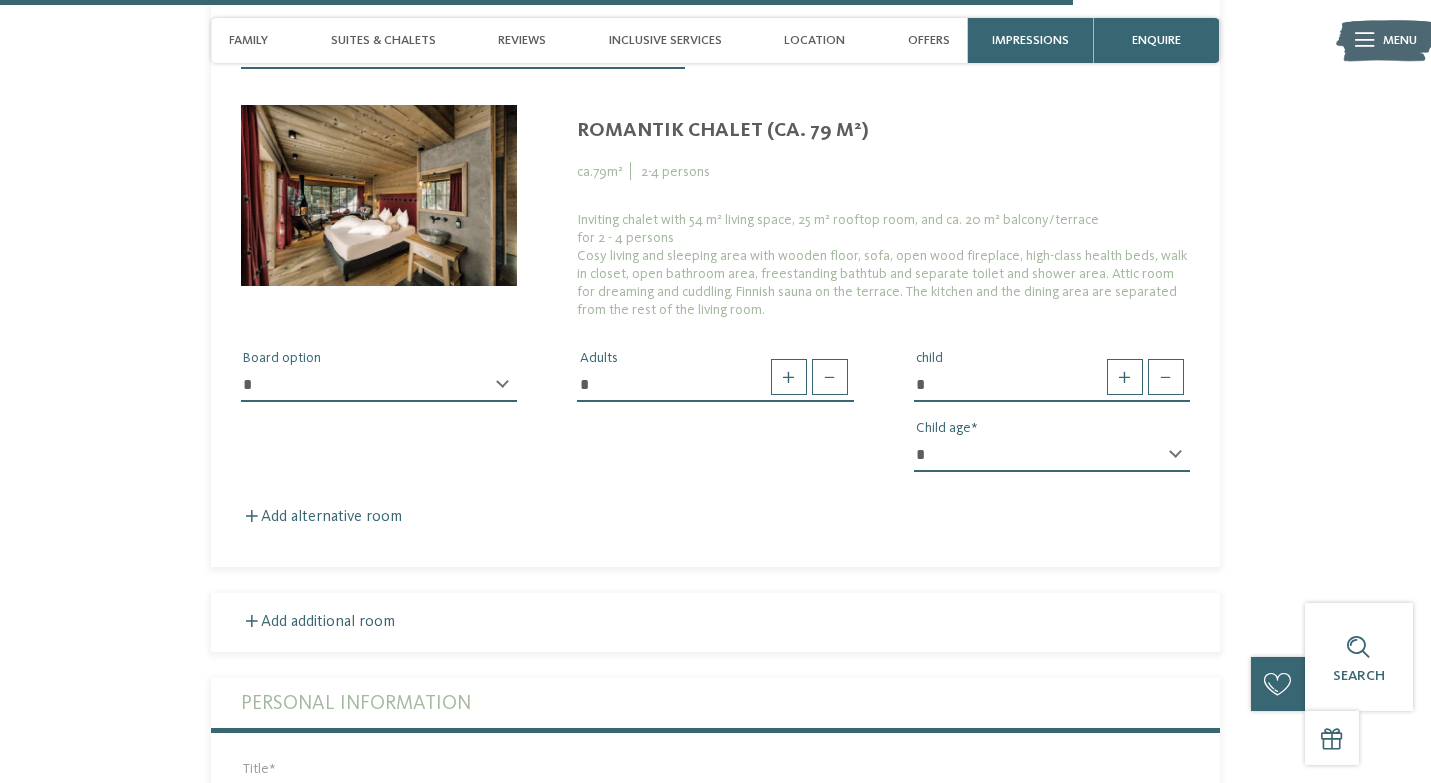 select on "*" 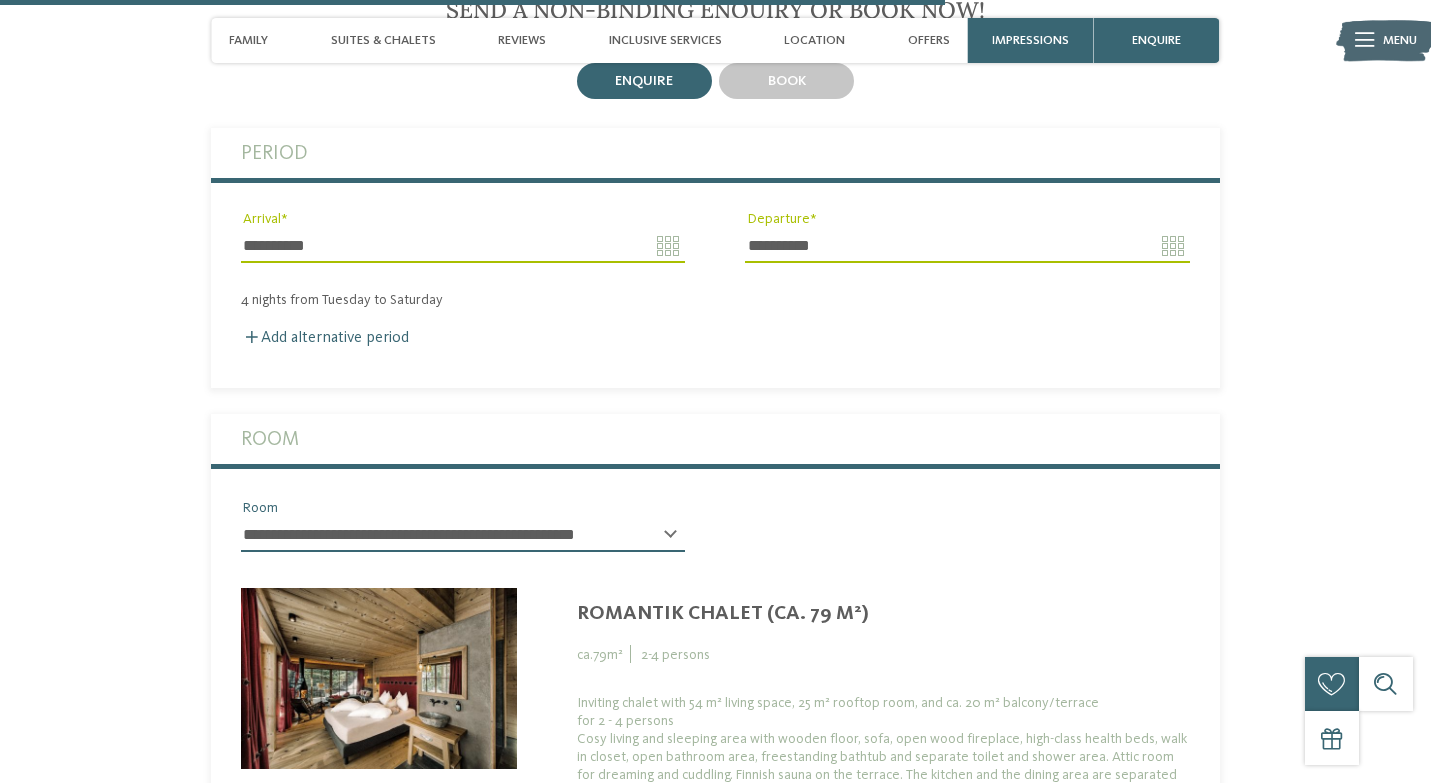 scroll, scrollTop: 4087, scrollLeft: 0, axis: vertical 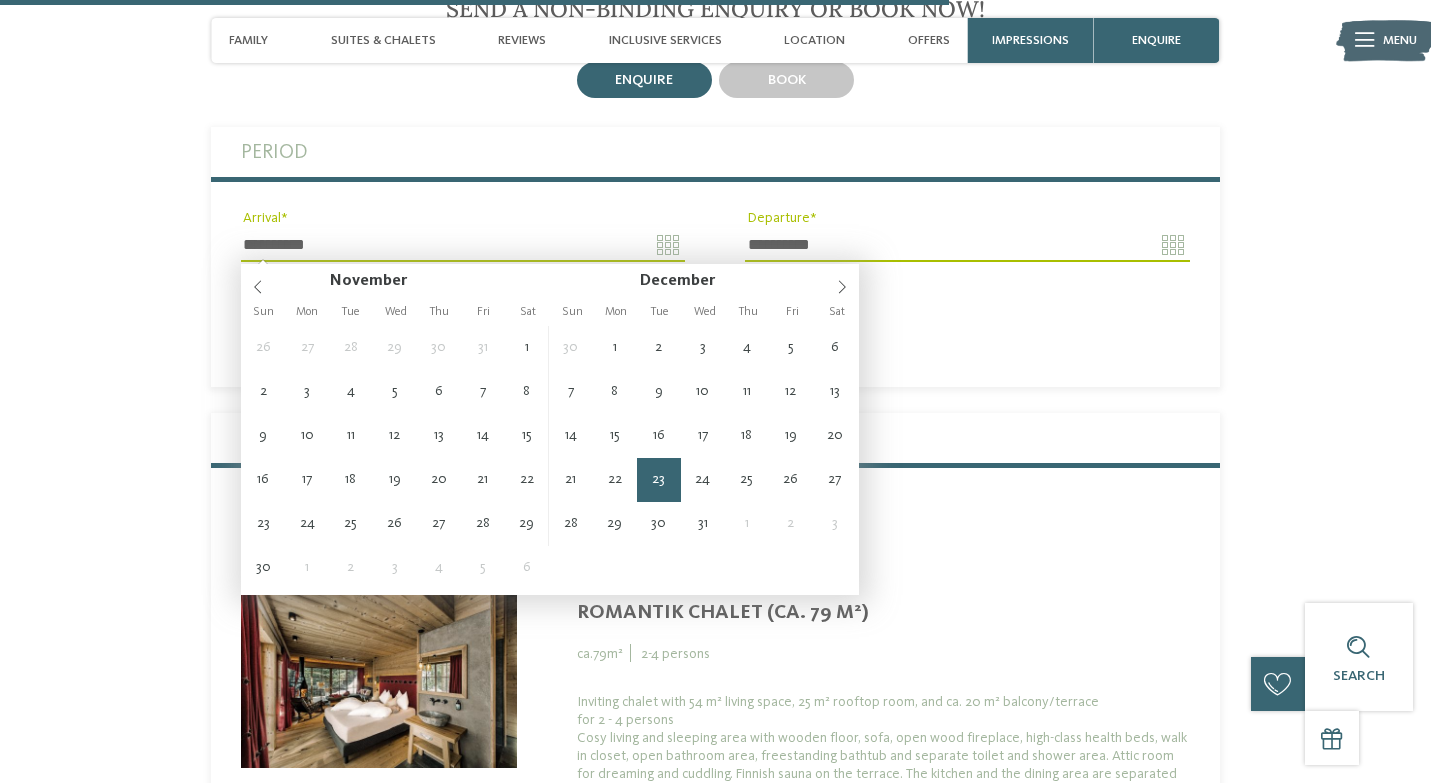 click on "**********" at bounding box center [463, 245] 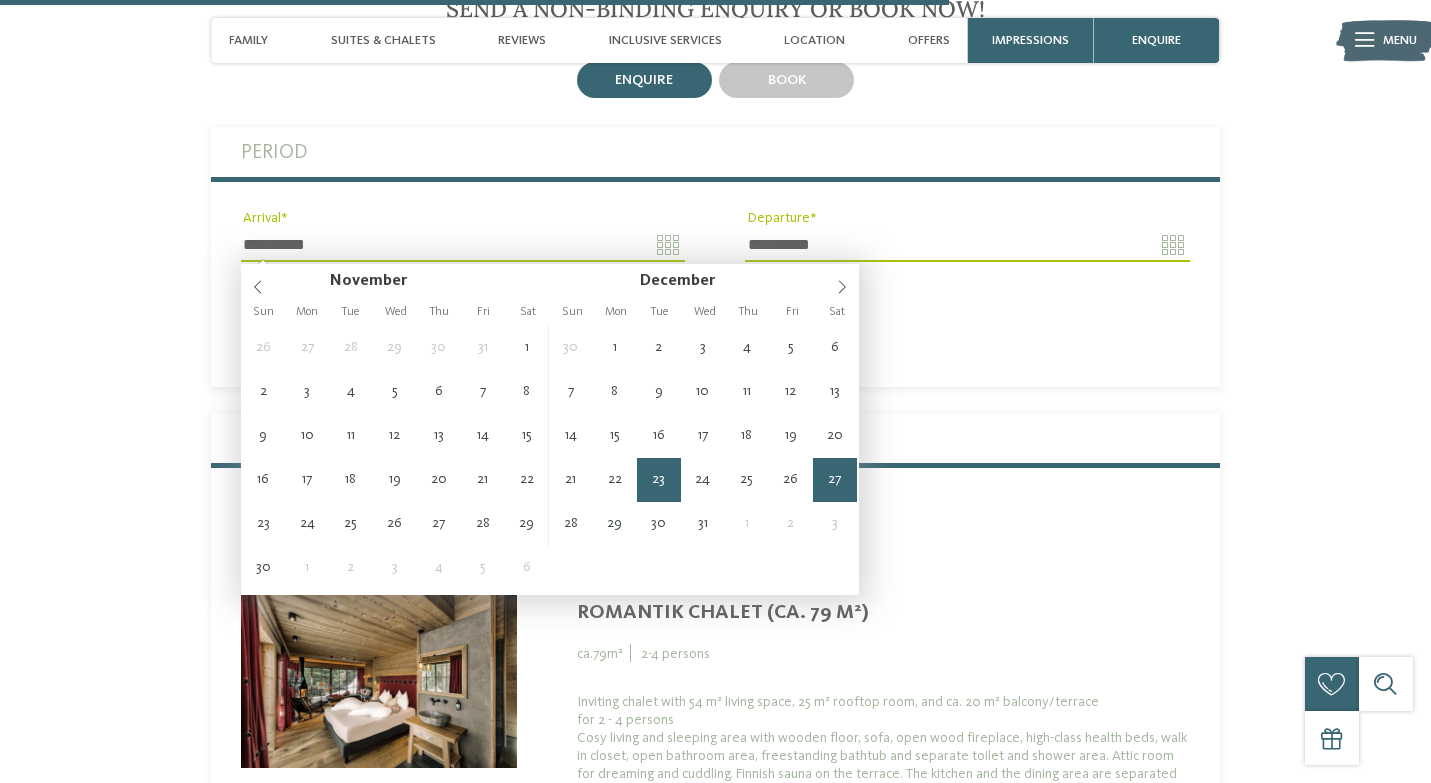 type on "**********" 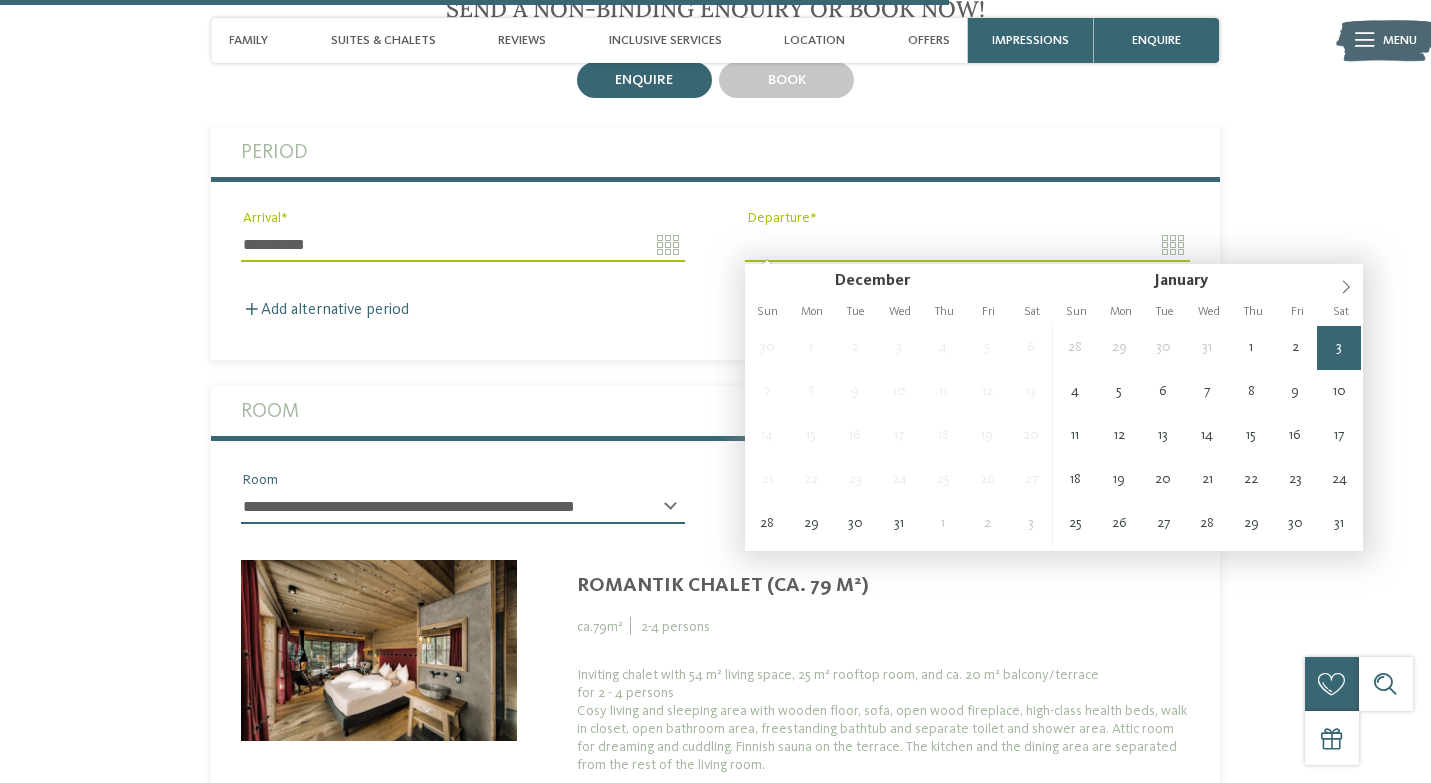 type on "**********" 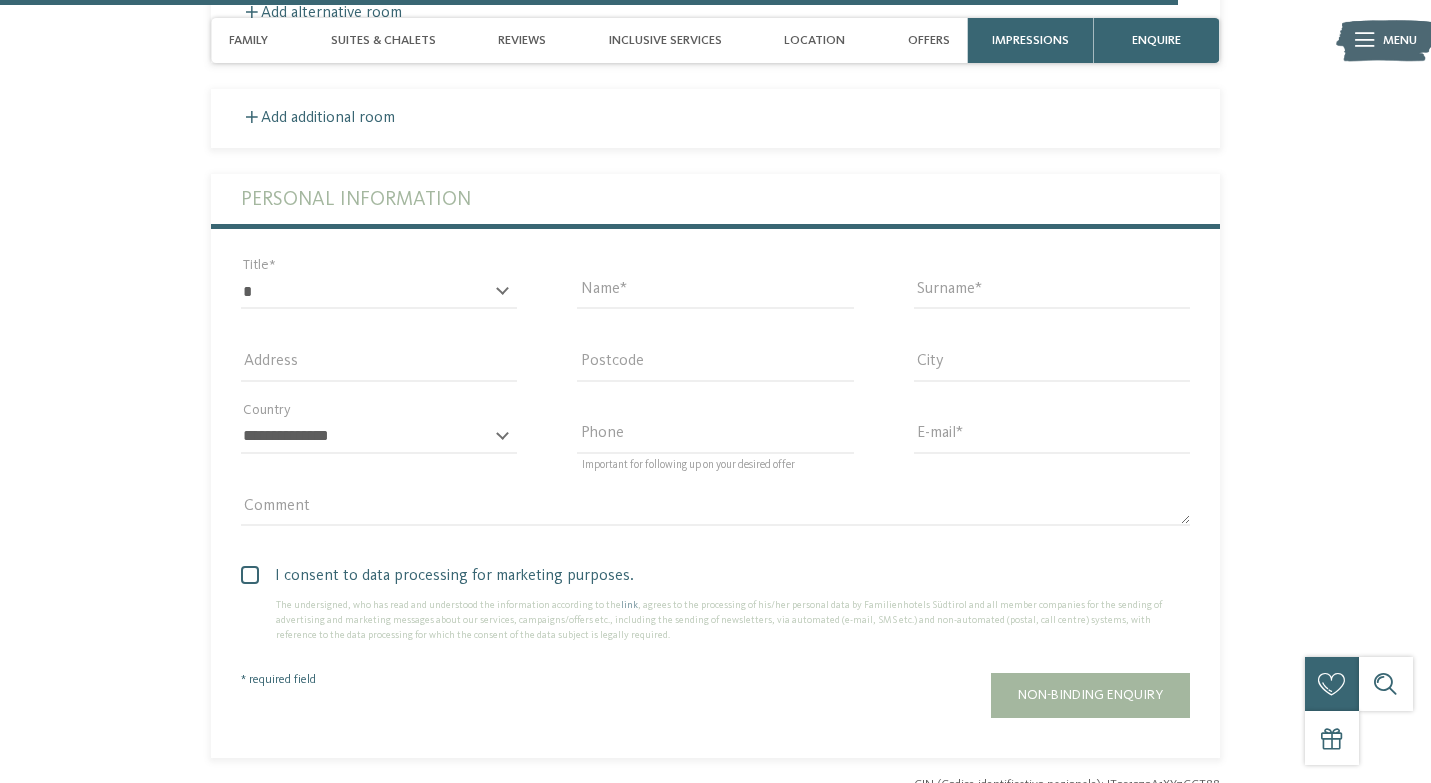 scroll, scrollTop: 5074, scrollLeft: 0, axis: vertical 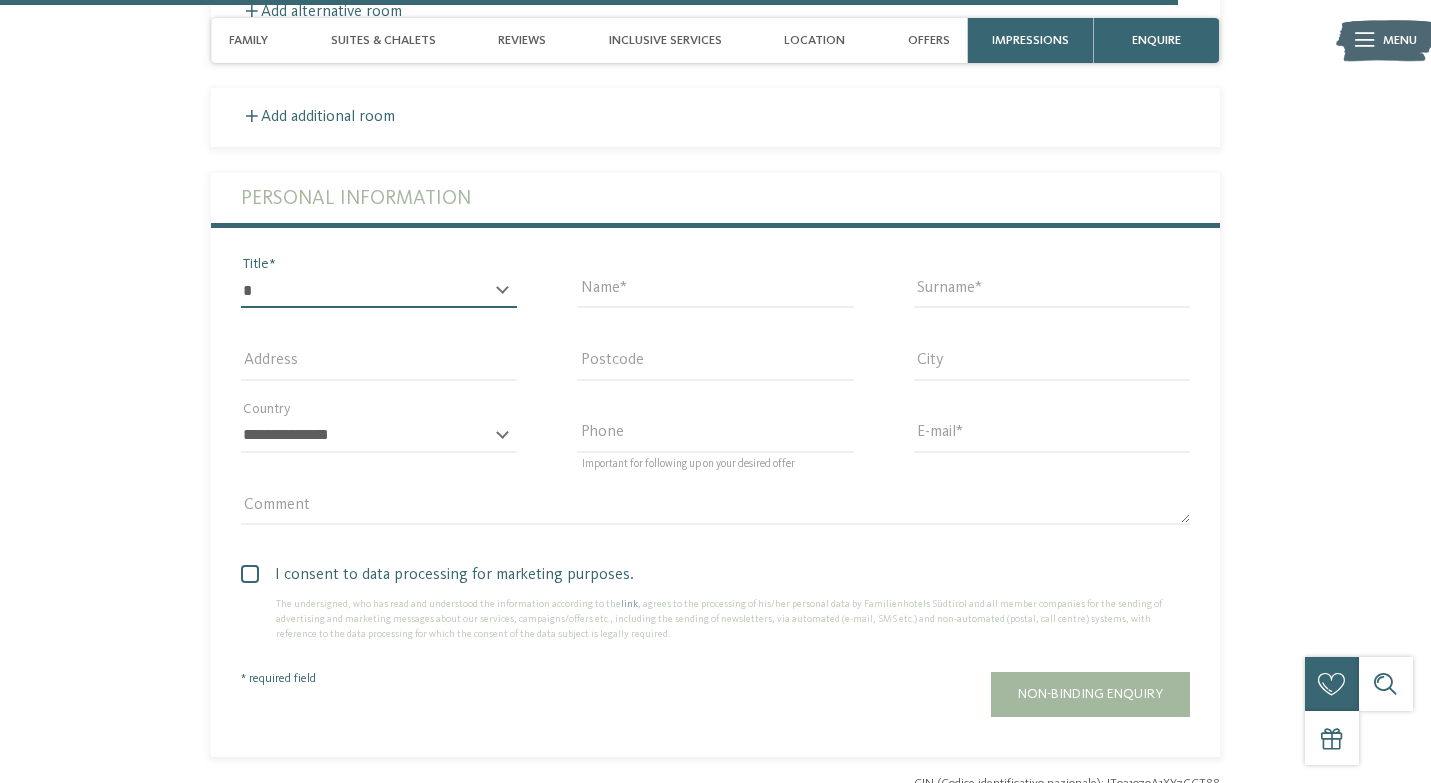 click on "* ** ** ****** **" at bounding box center [379, 291] 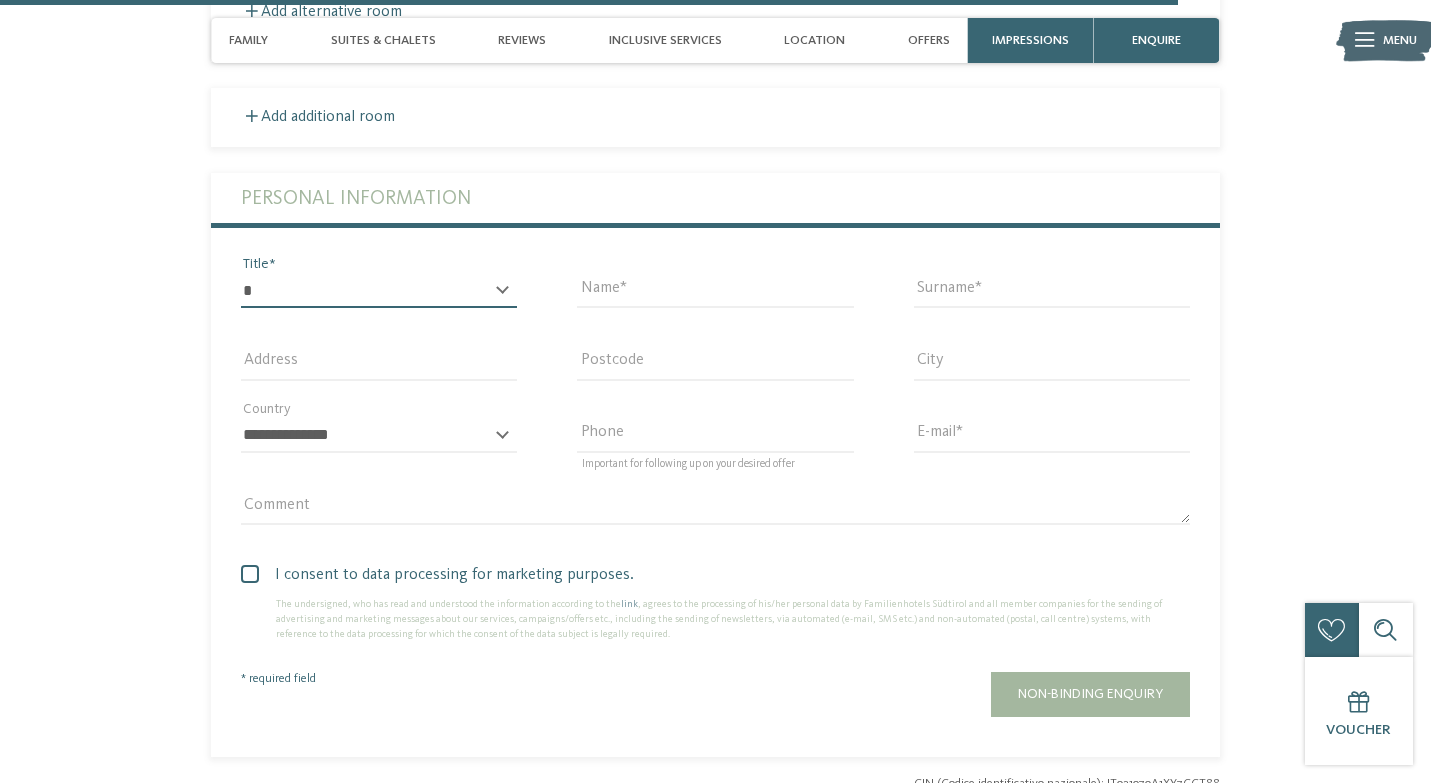 select on "*" 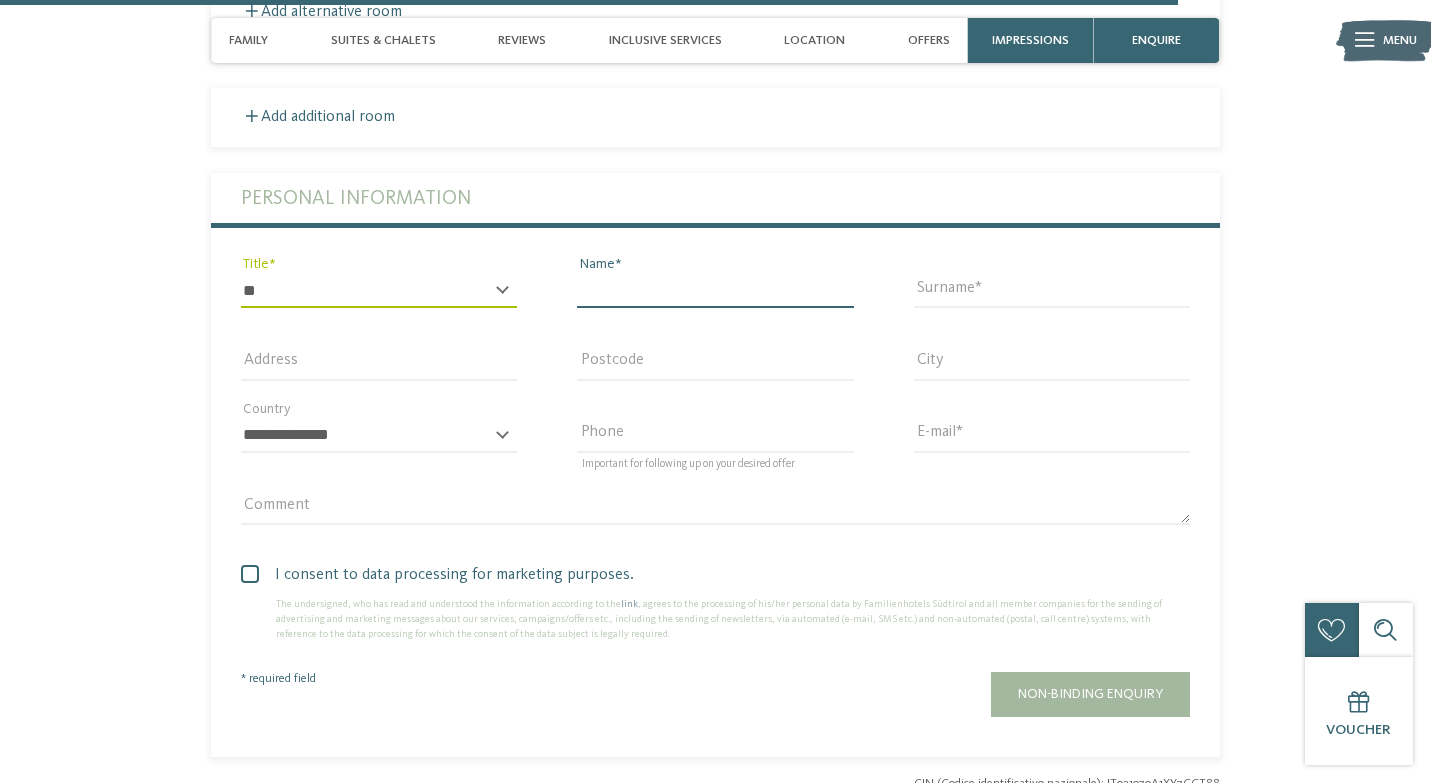 click on "Name" at bounding box center [715, 291] 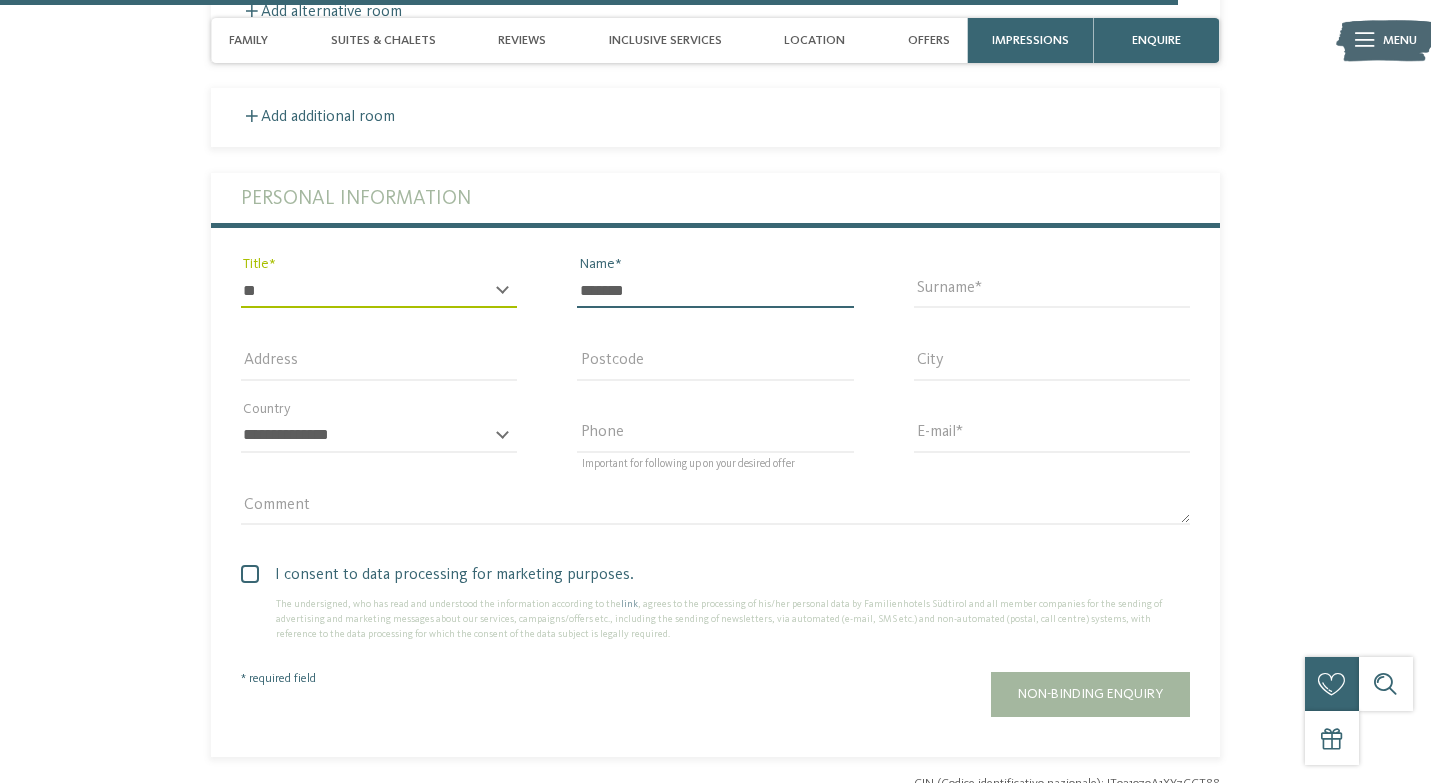 type on "*******" 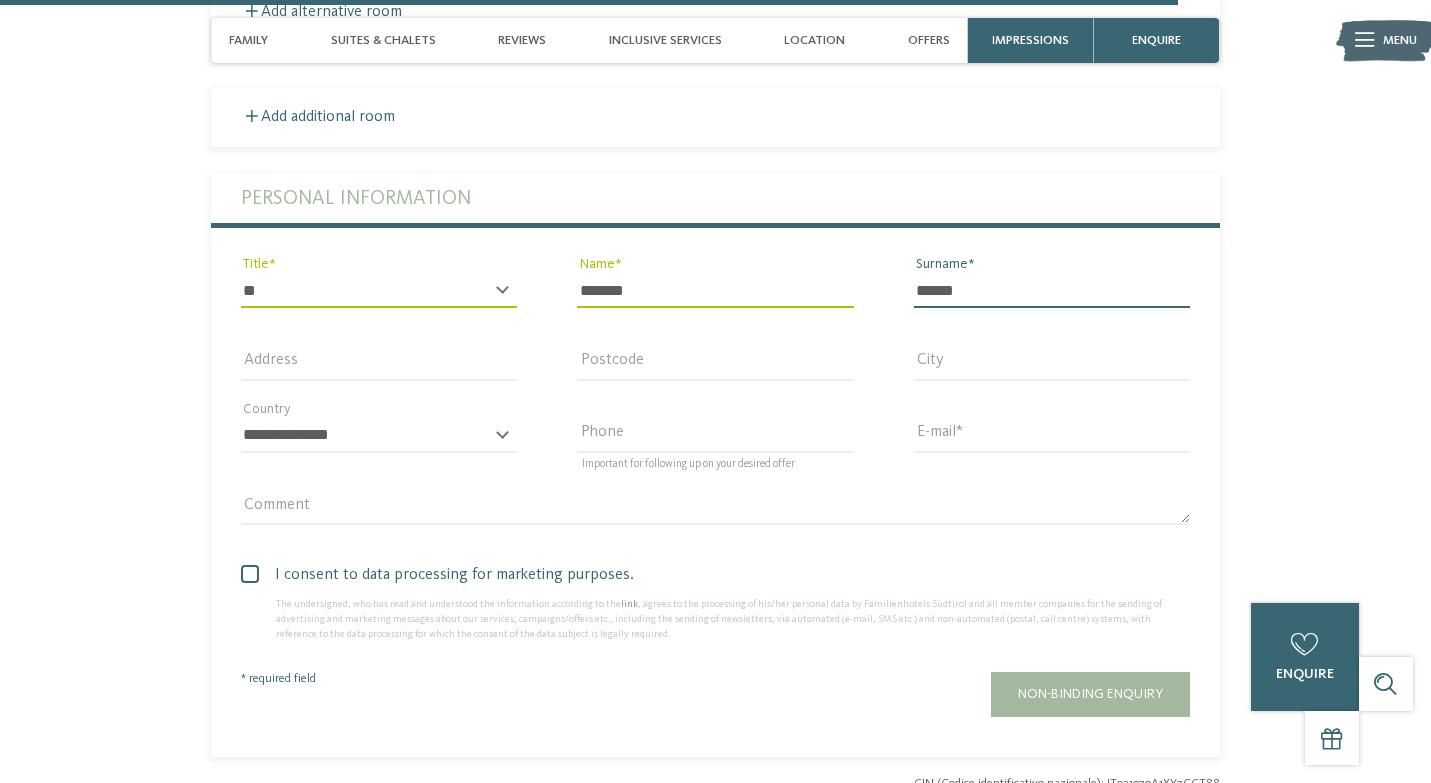 type on "******" 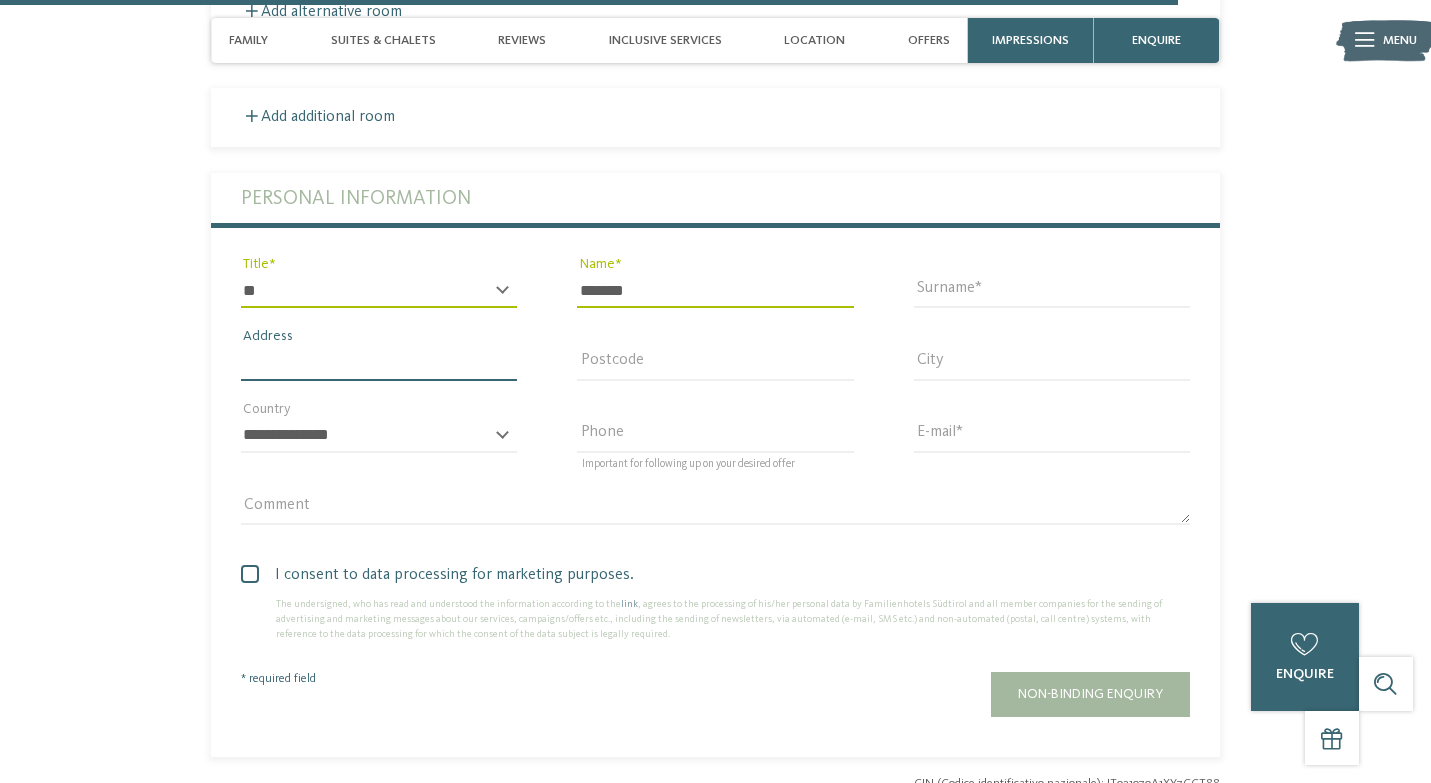 click on "Address" at bounding box center (379, 363) 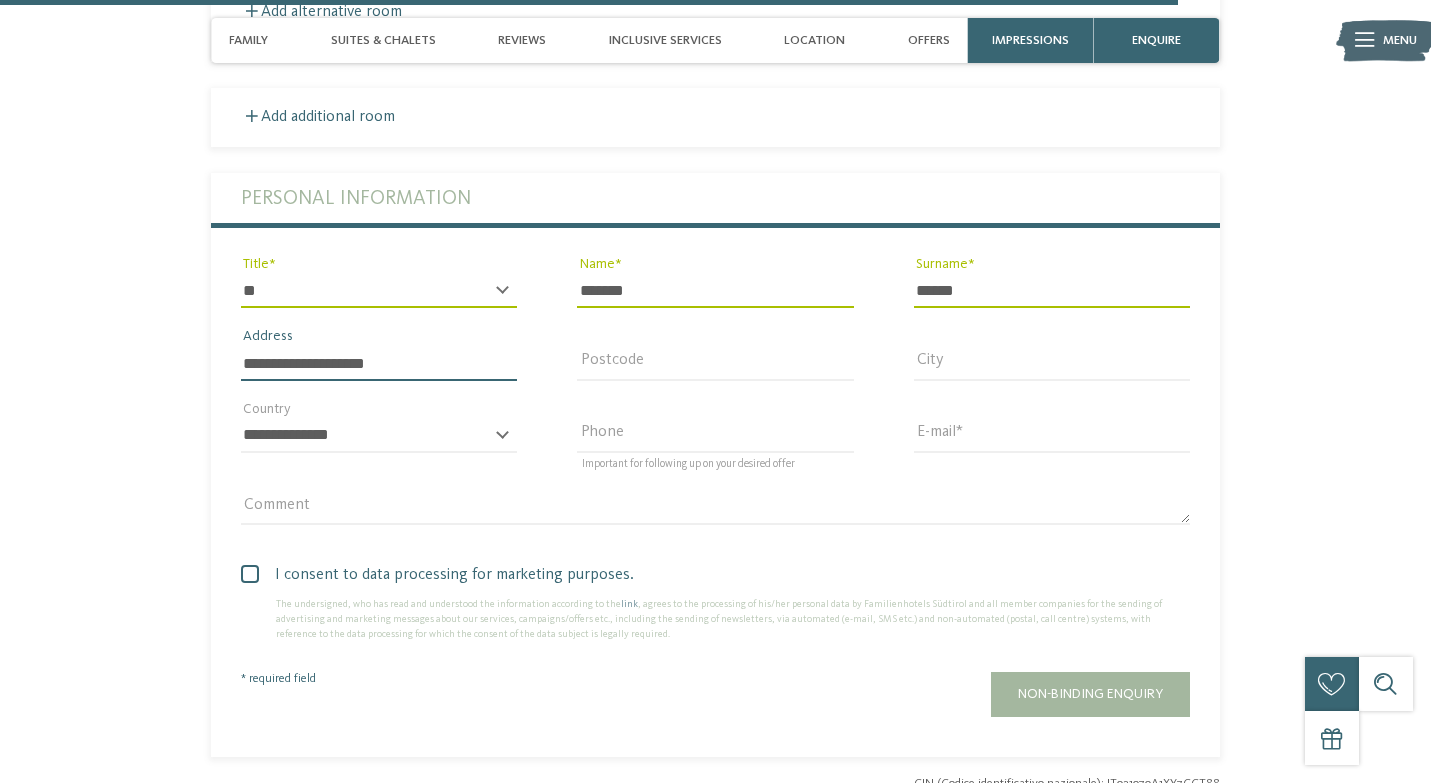 type on "**********" 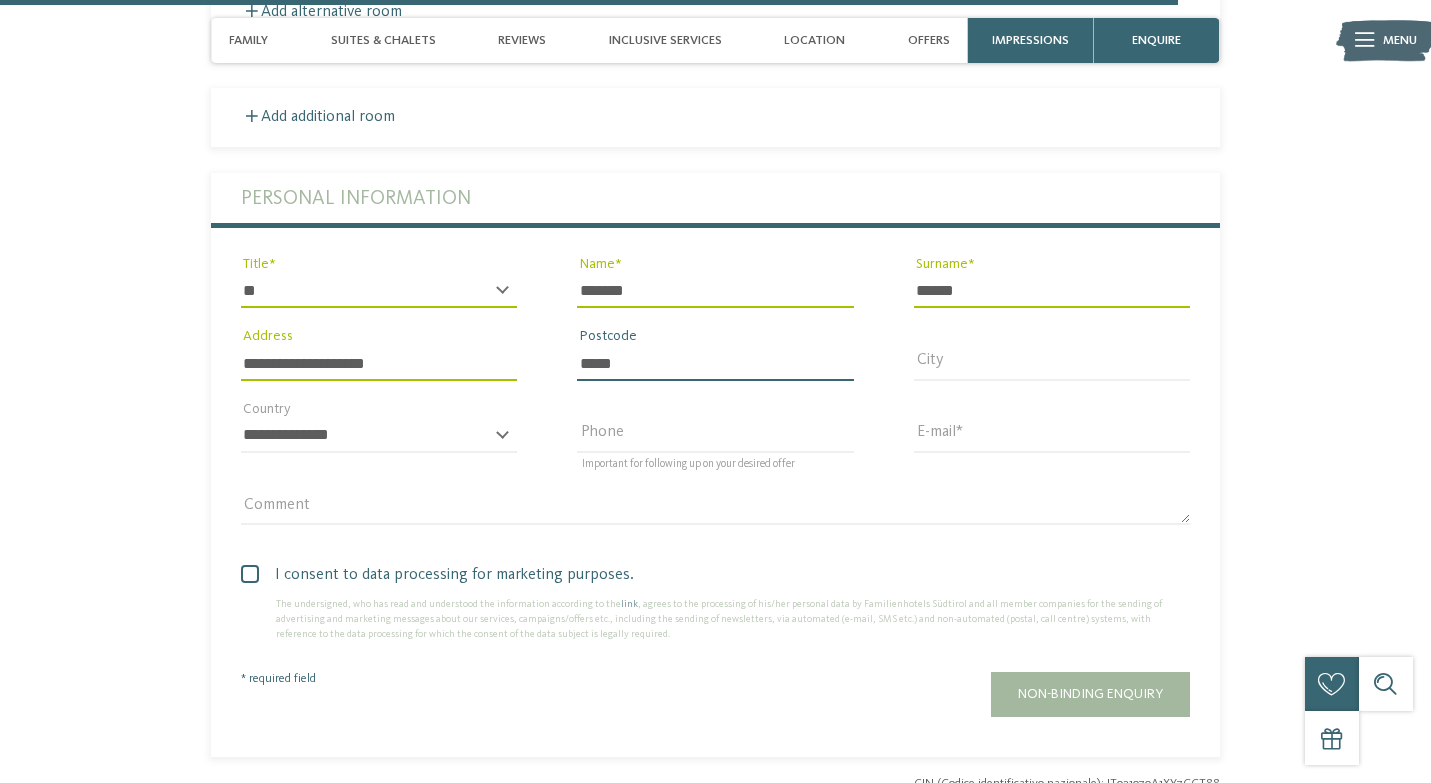 type on "*****" 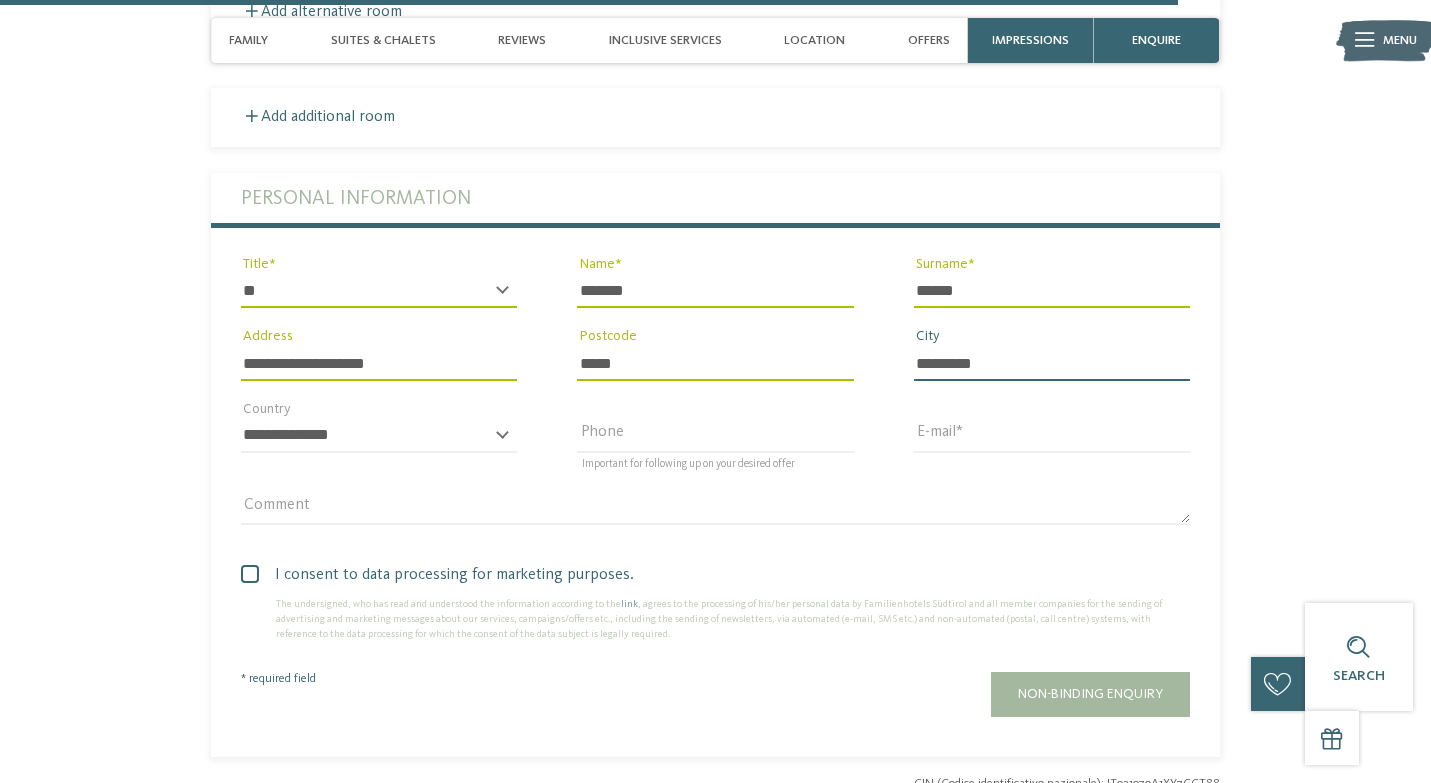 type on "*********" 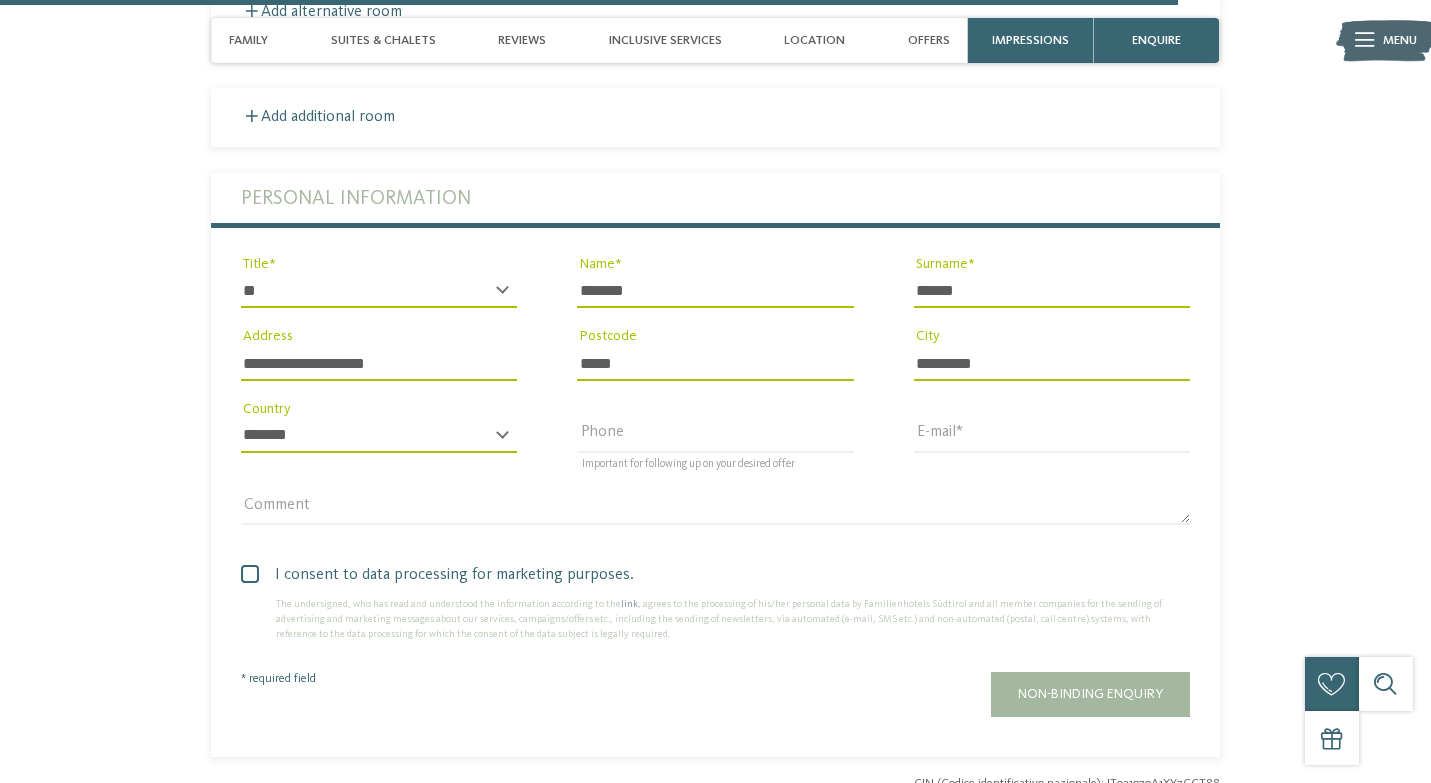 select on "**" 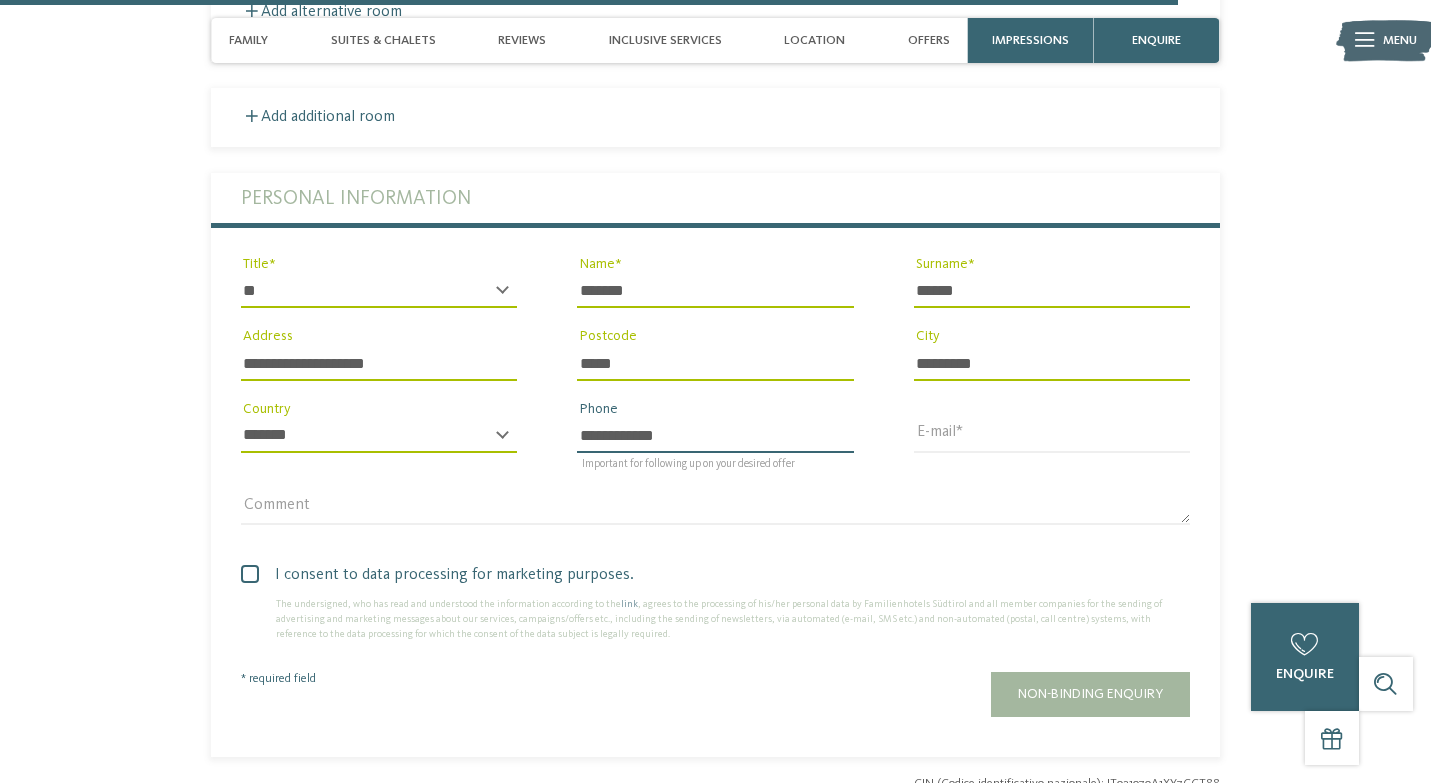 type on "**********" 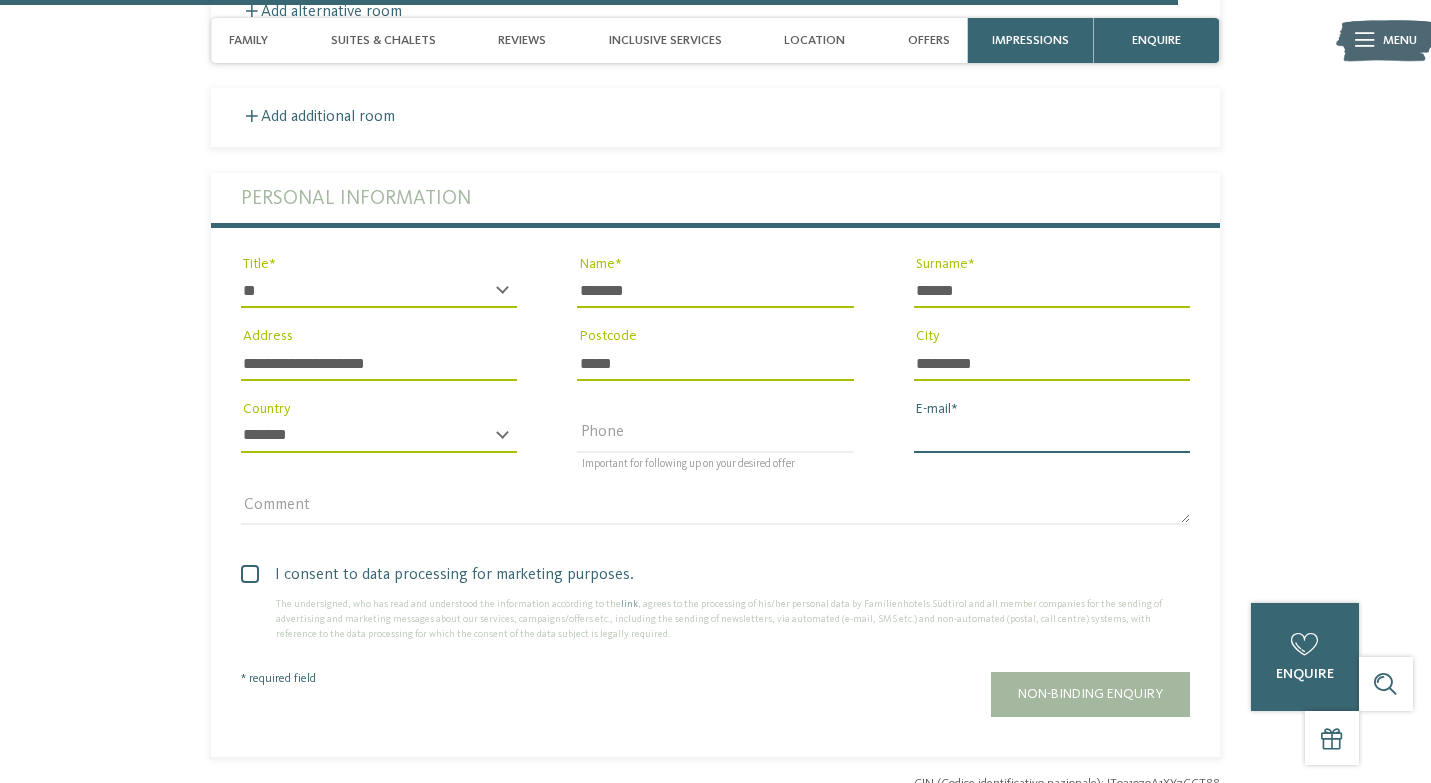 click on "E-mail" at bounding box center (1052, 436) 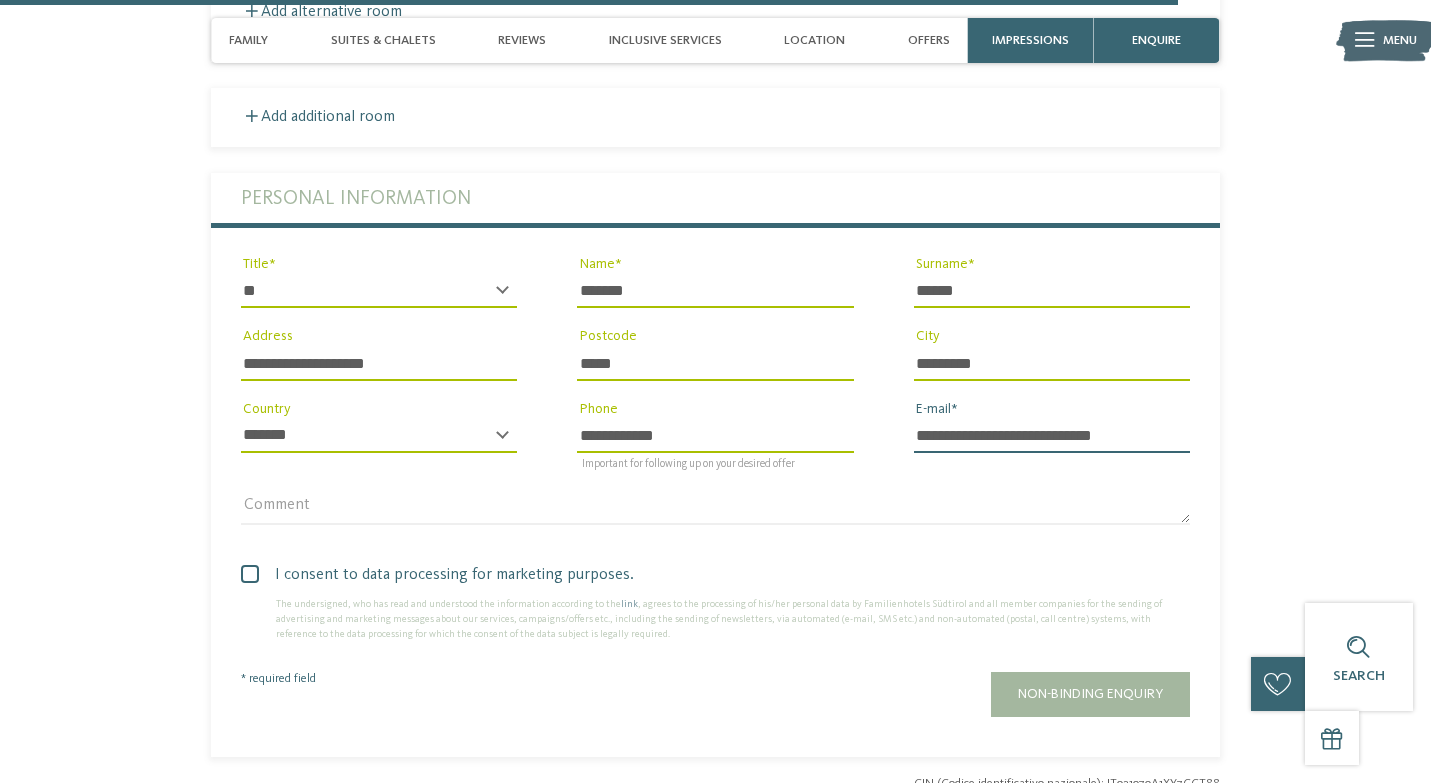 type on "**********" 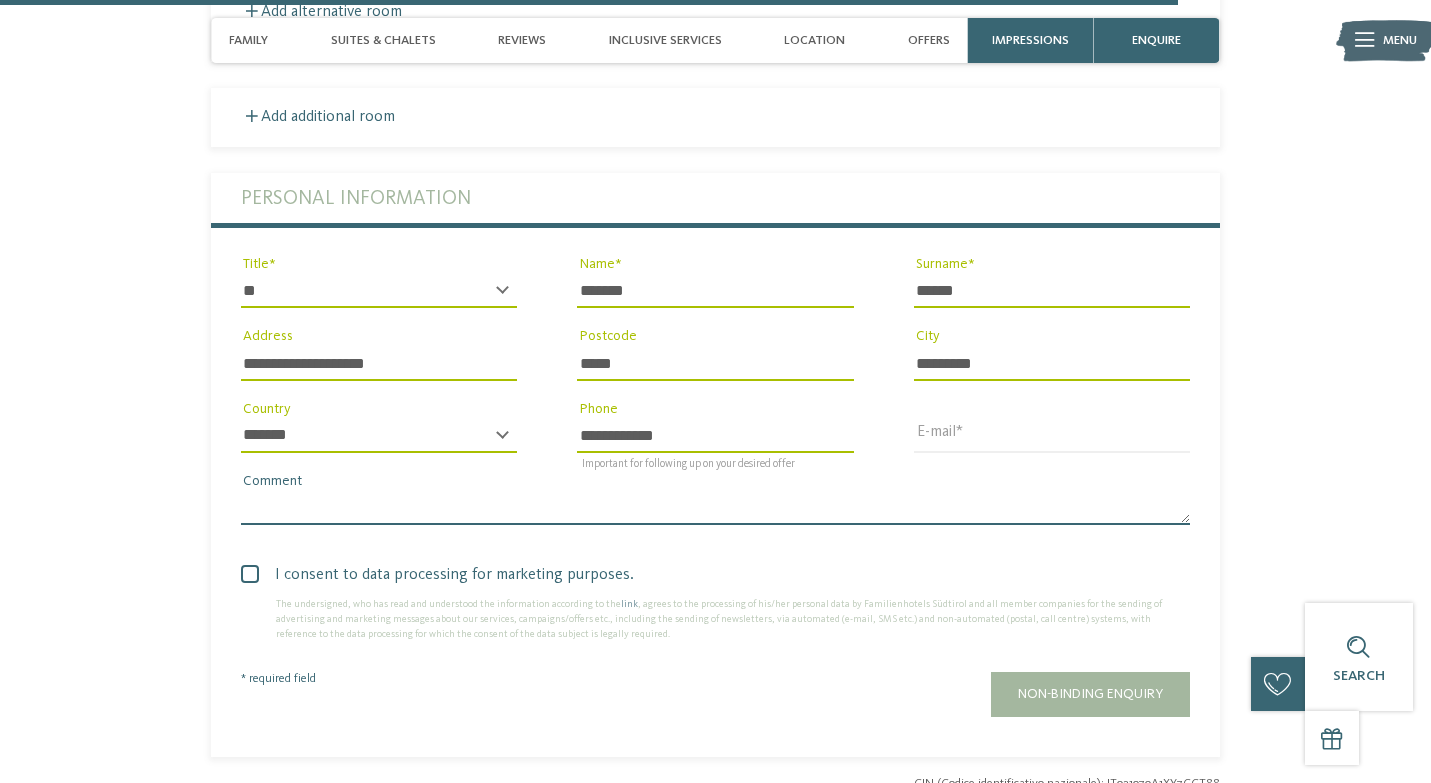 click on "Comment" at bounding box center (715, 508) 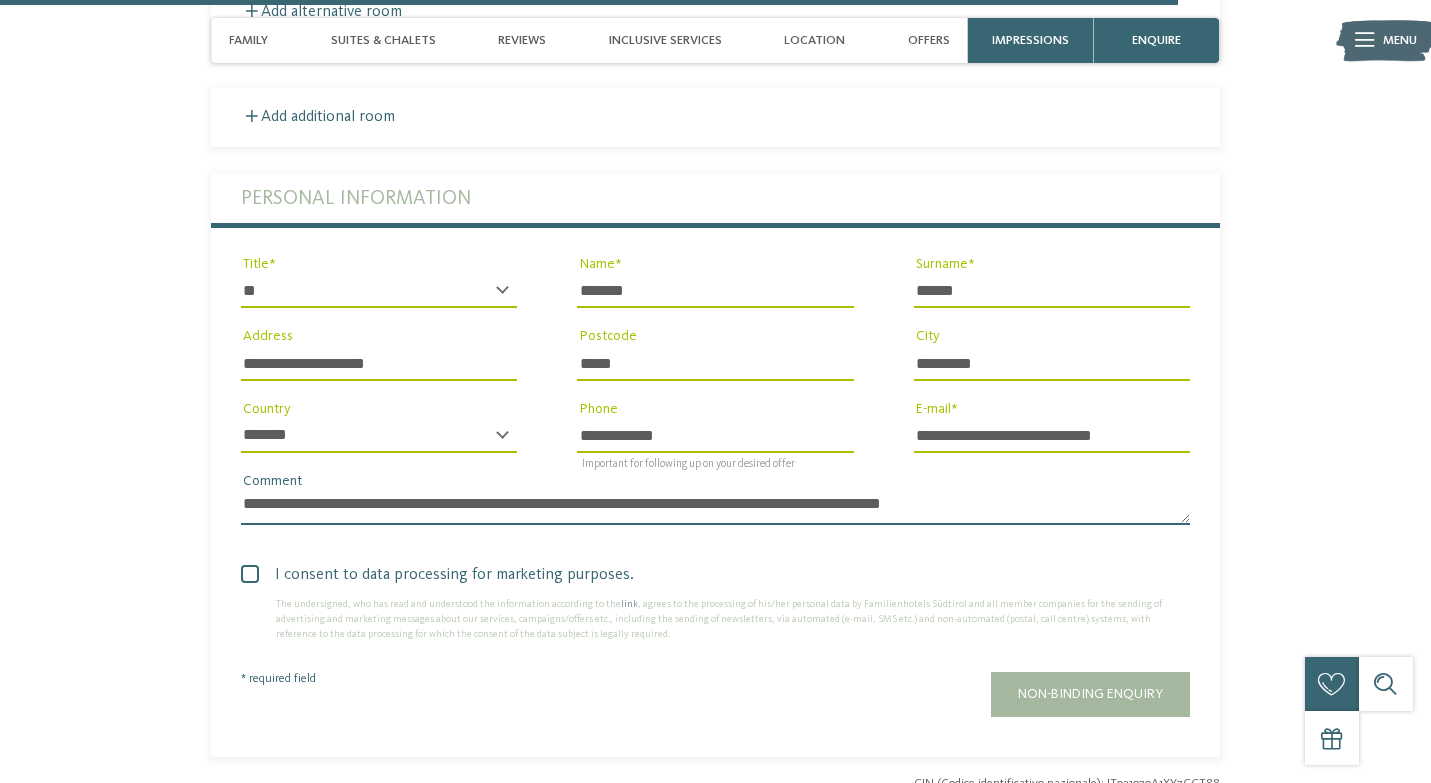 type on "**********" 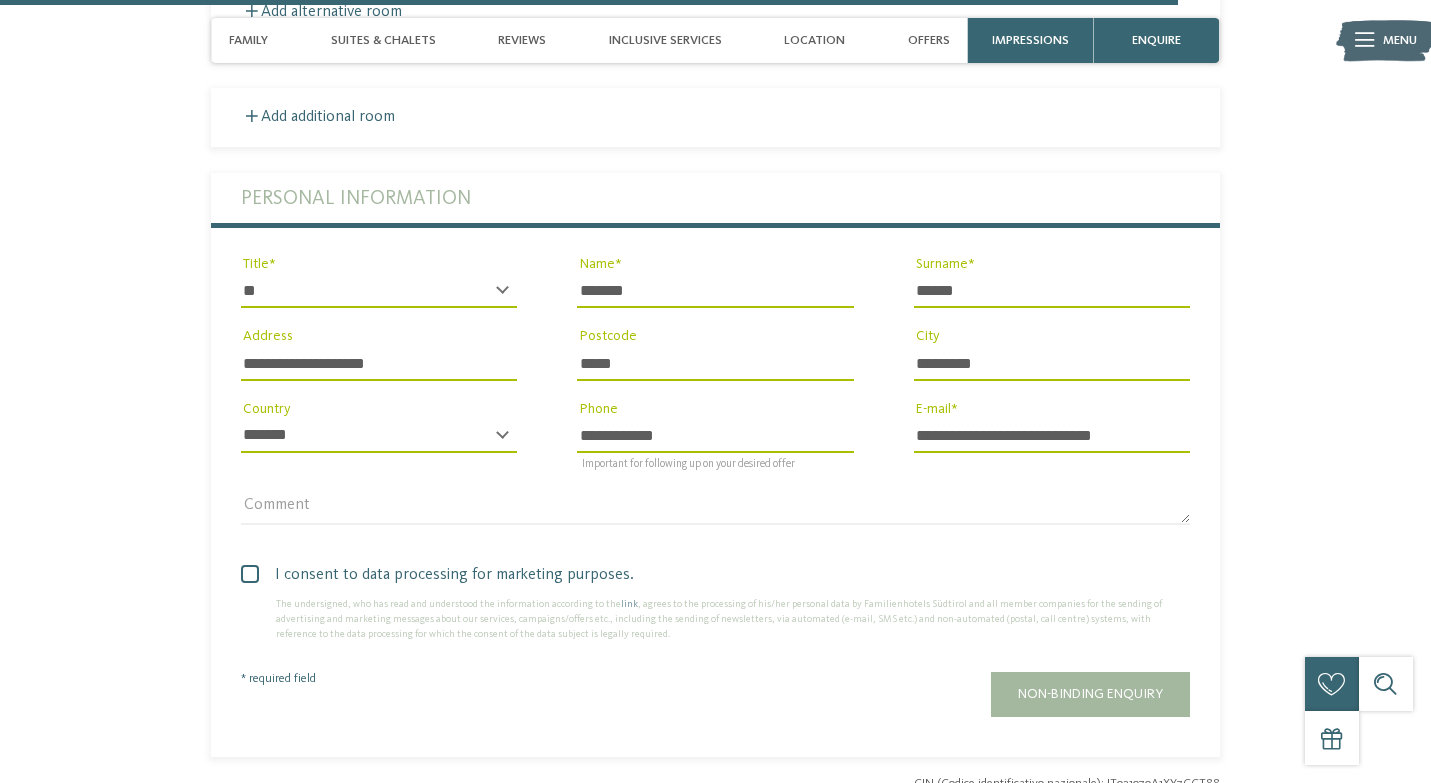 click on "I consent to data processing for marketing purposes." at bounding box center [723, 575] 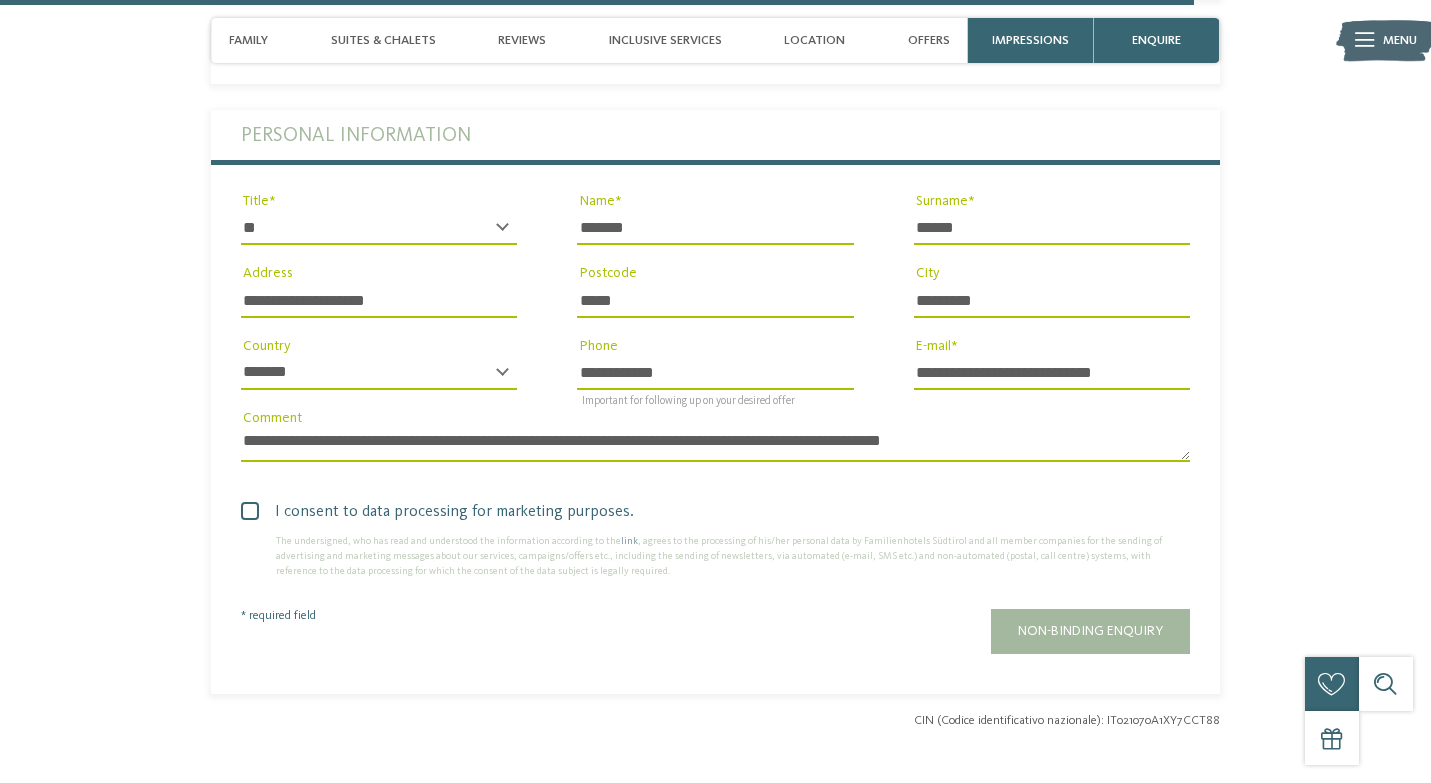 scroll, scrollTop: 5143, scrollLeft: 0, axis: vertical 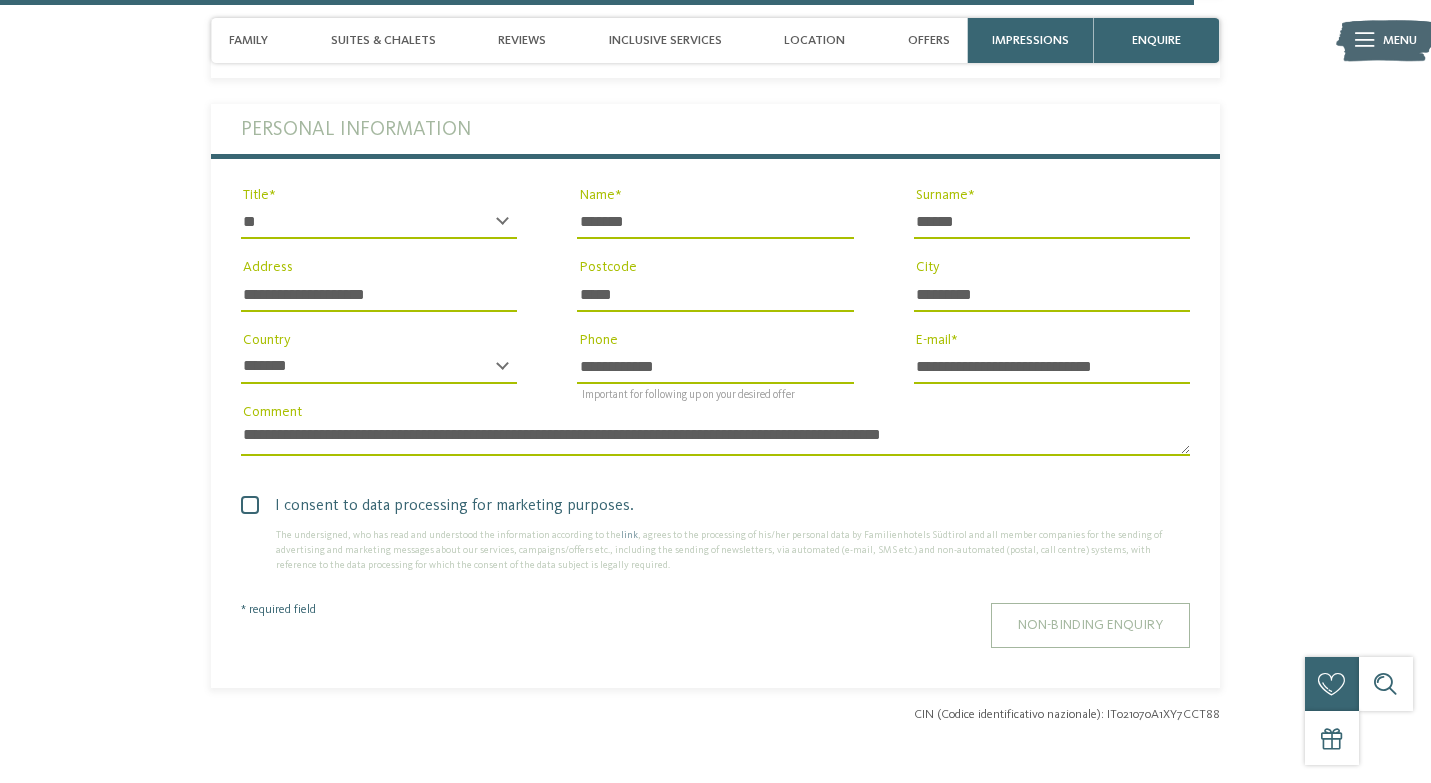 click on "Non-binding enquiry" at bounding box center [1090, 625] 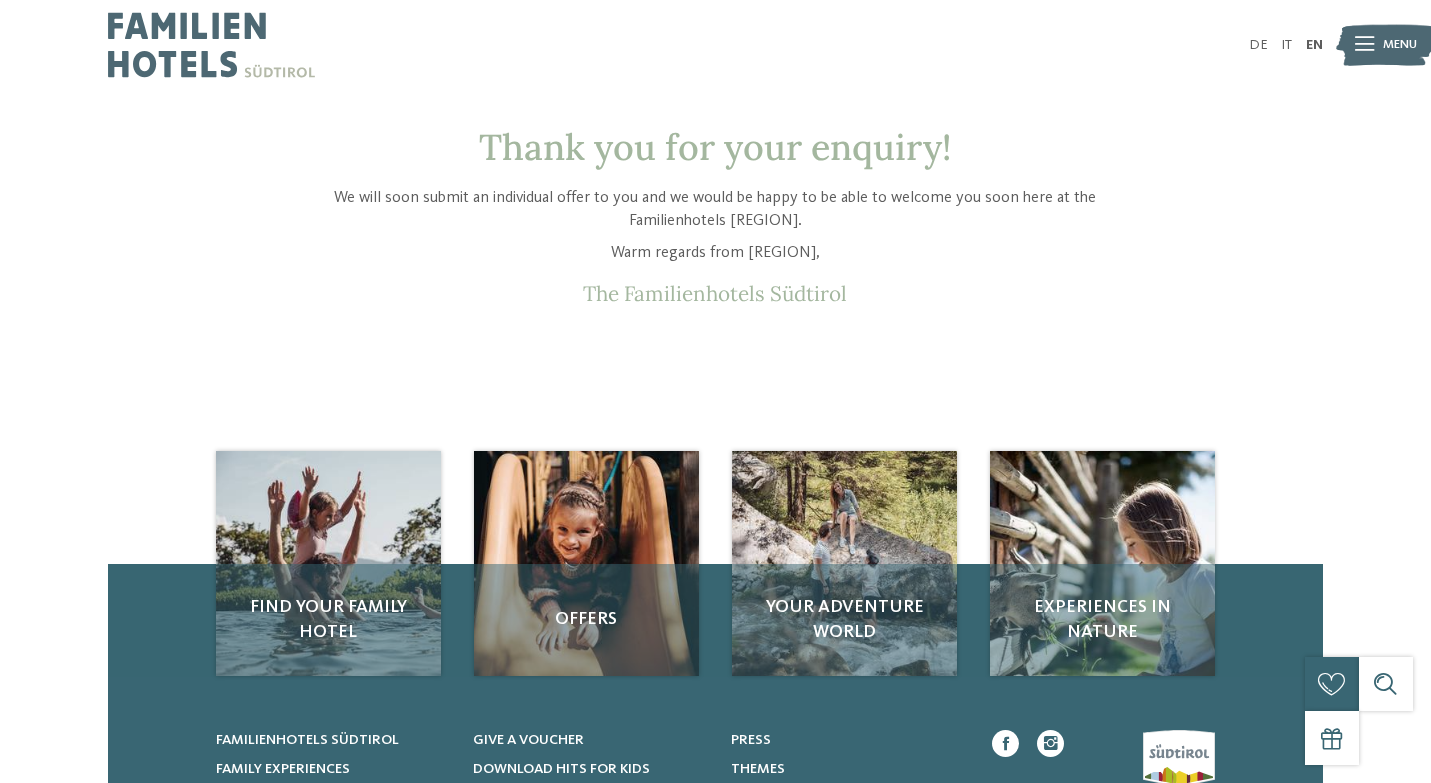 scroll, scrollTop: 0, scrollLeft: 0, axis: both 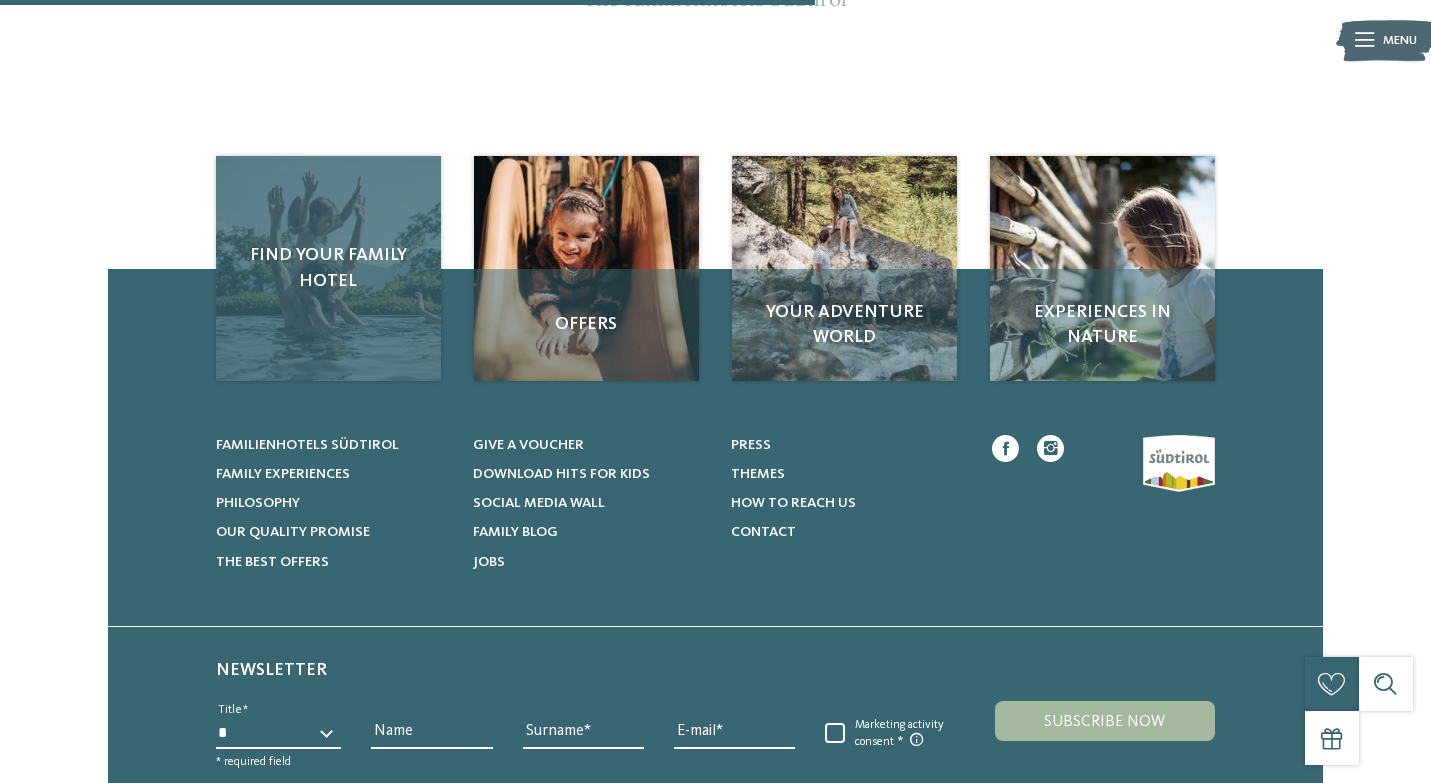 click on "Find your family hotel" at bounding box center [328, 268] 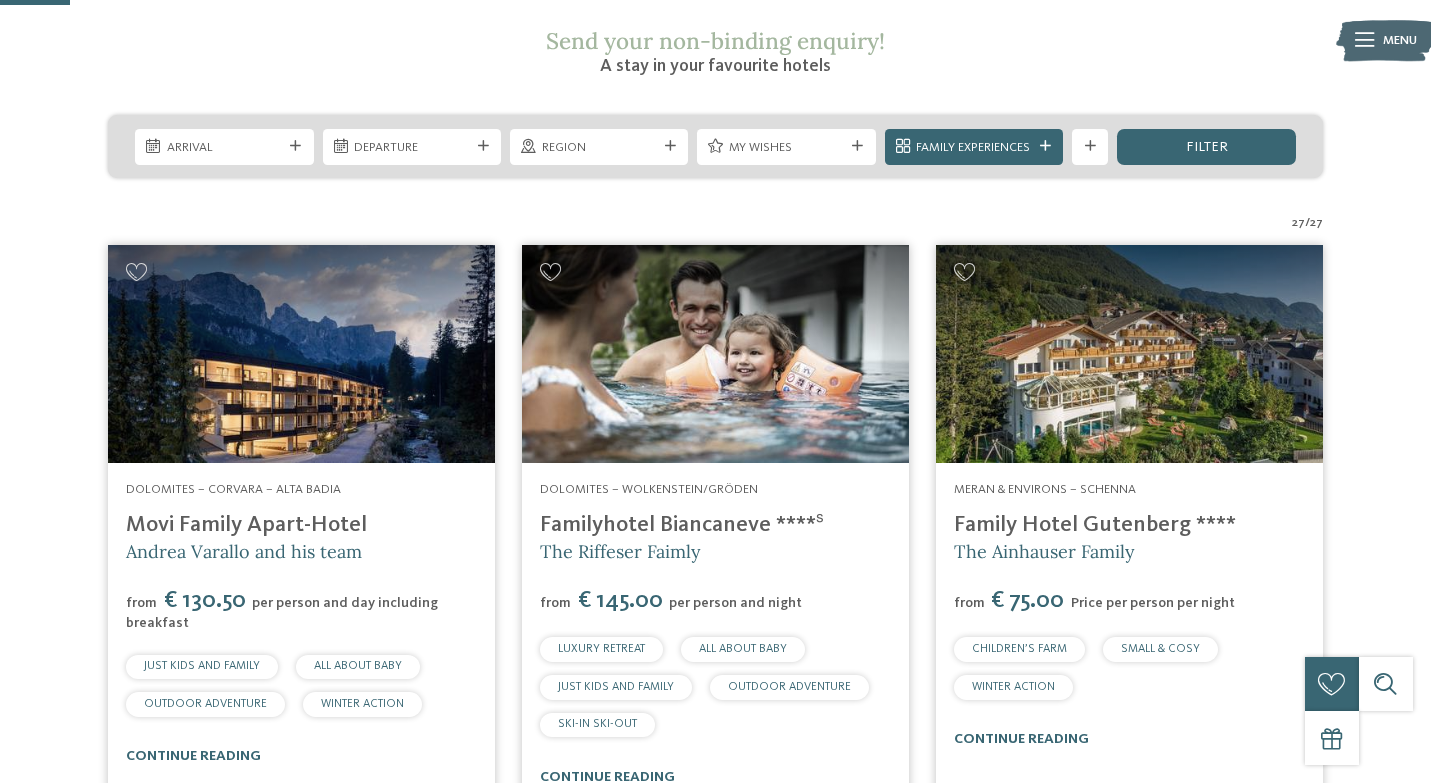 scroll, scrollTop: 305, scrollLeft: 0, axis: vertical 